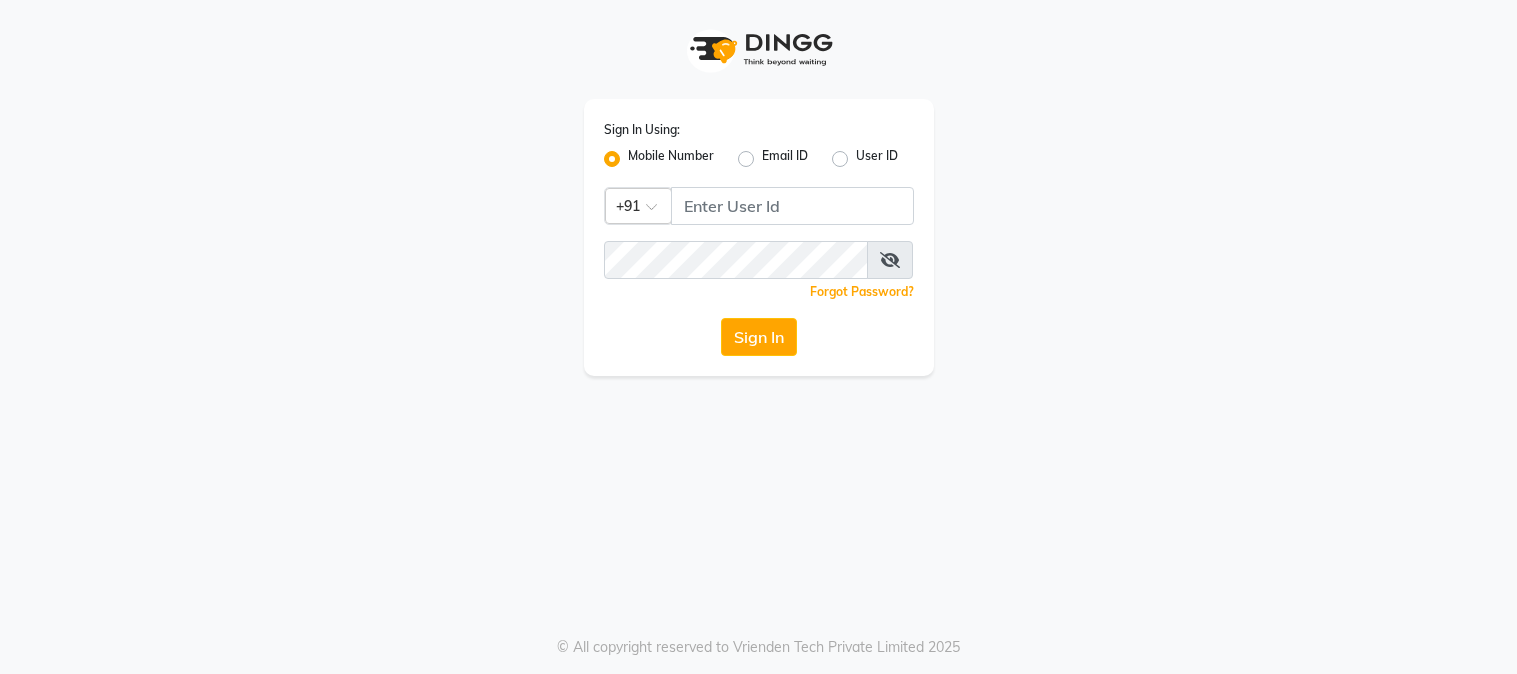 scroll, scrollTop: 0, scrollLeft: 0, axis: both 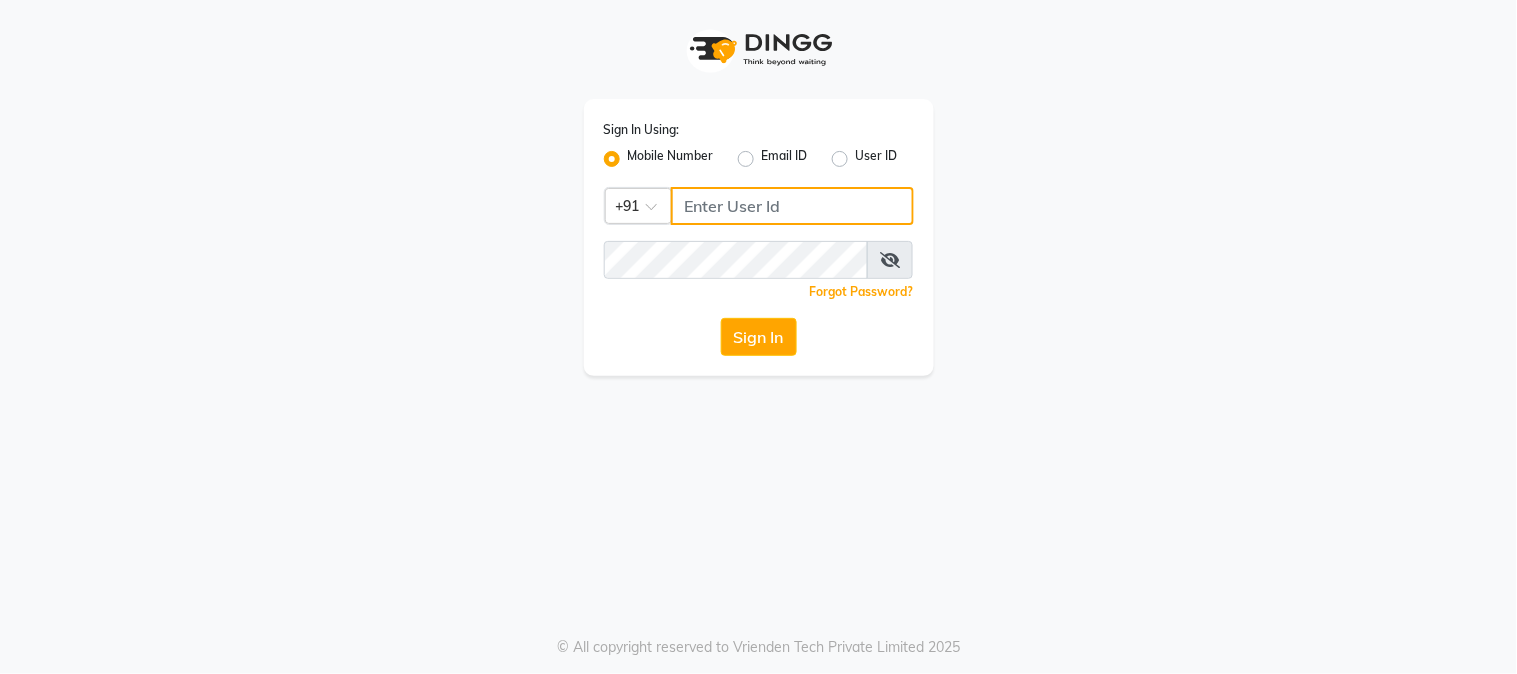click 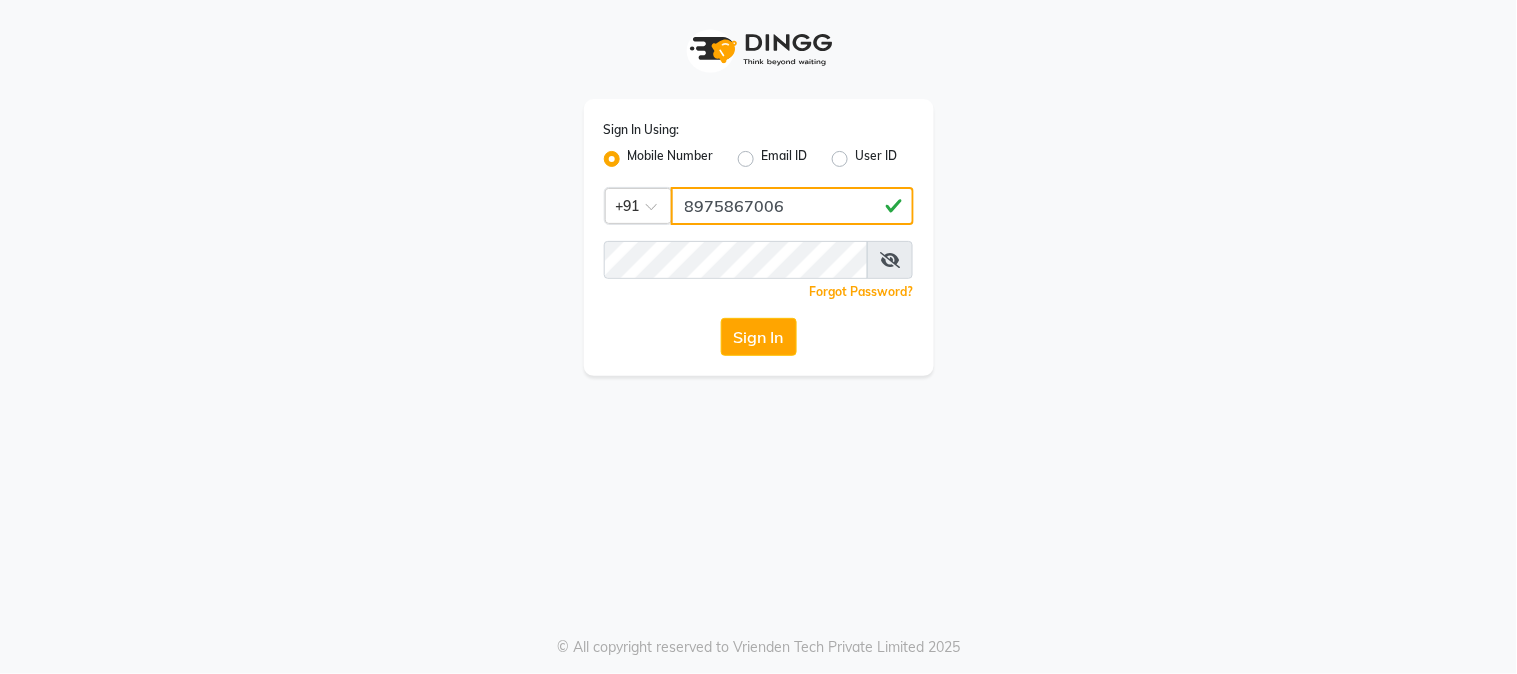 type on "8975867006" 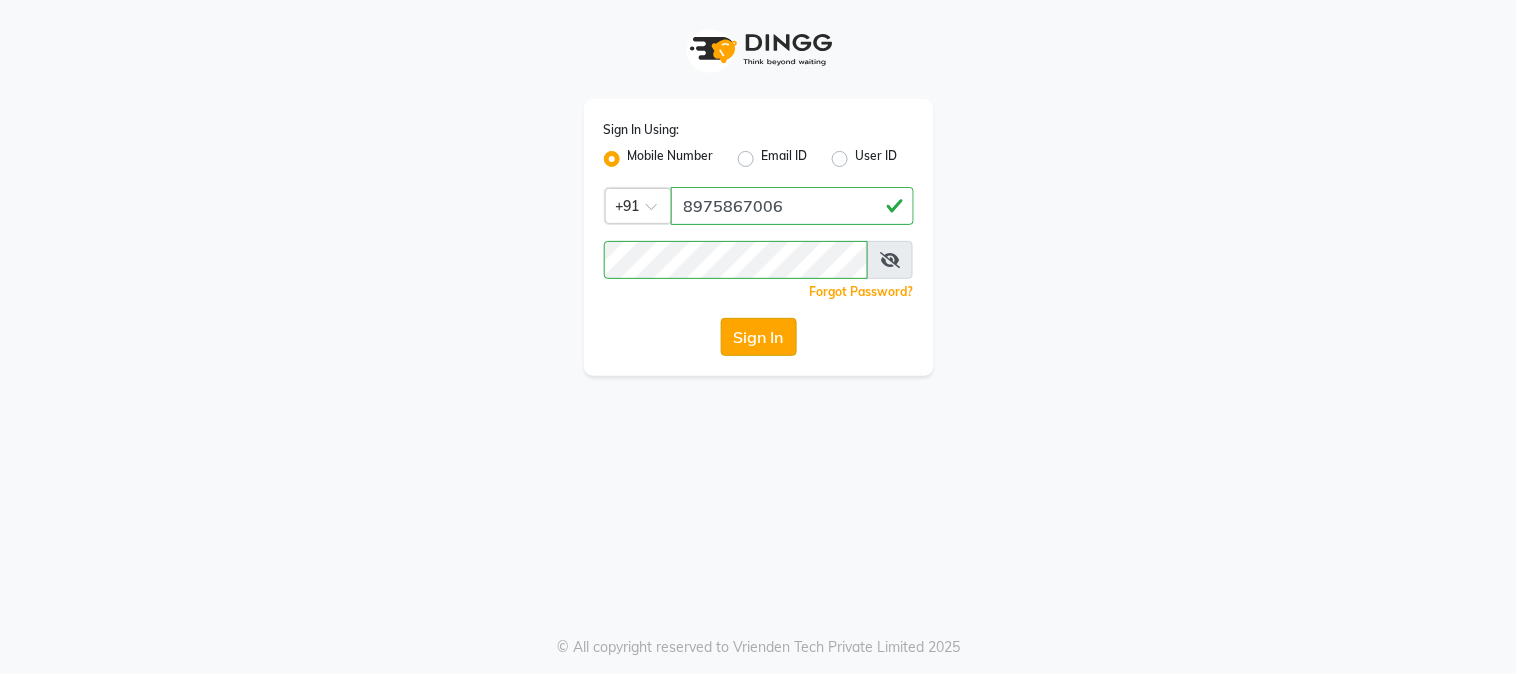 click on "Sign In" 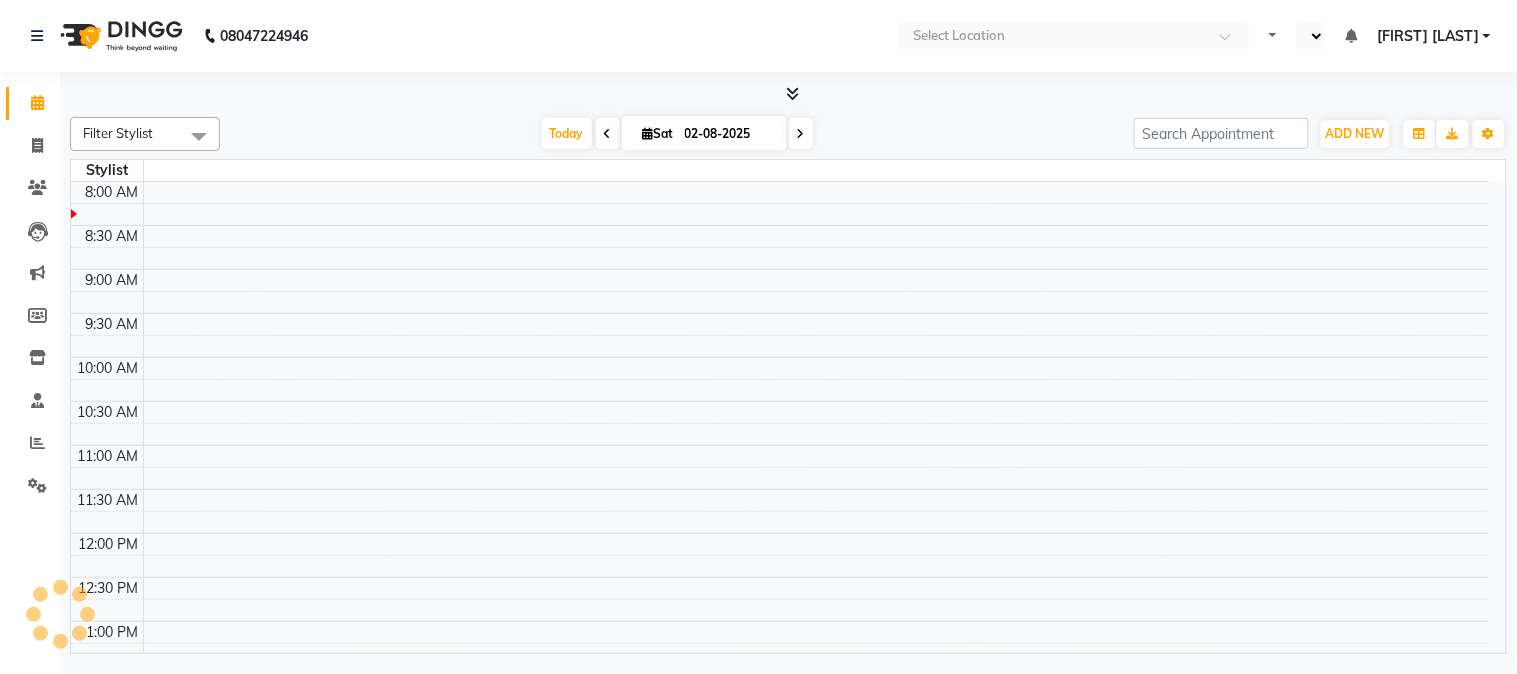 select on "en" 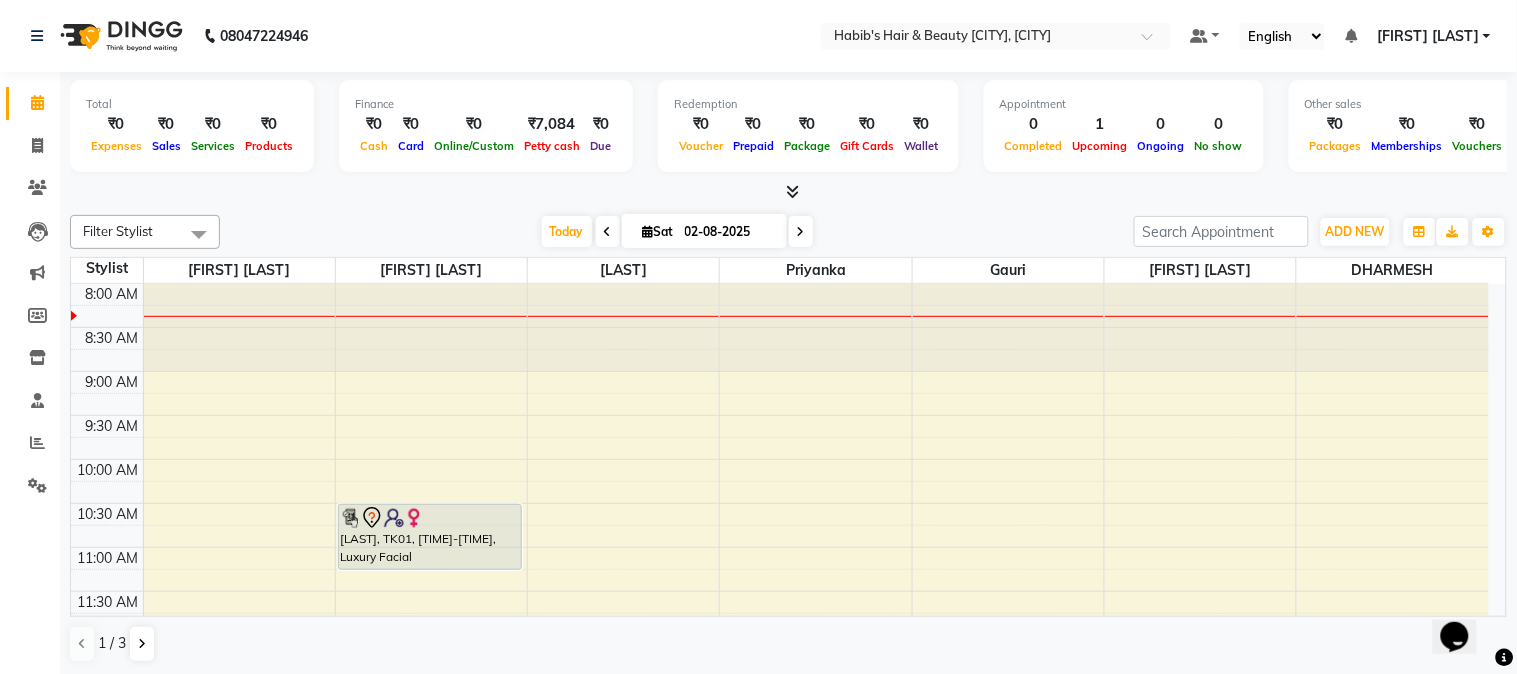 scroll, scrollTop: 0, scrollLeft: 0, axis: both 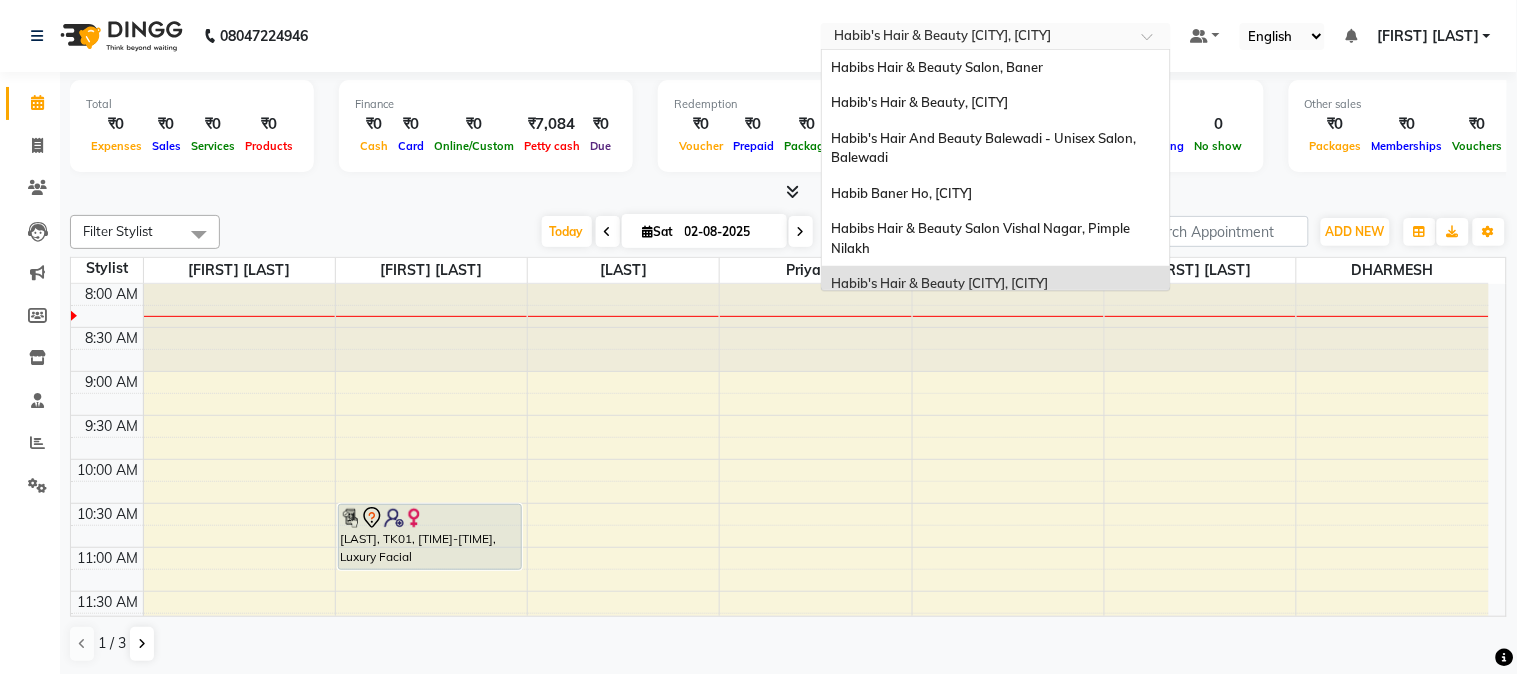 click at bounding box center (996, 38) 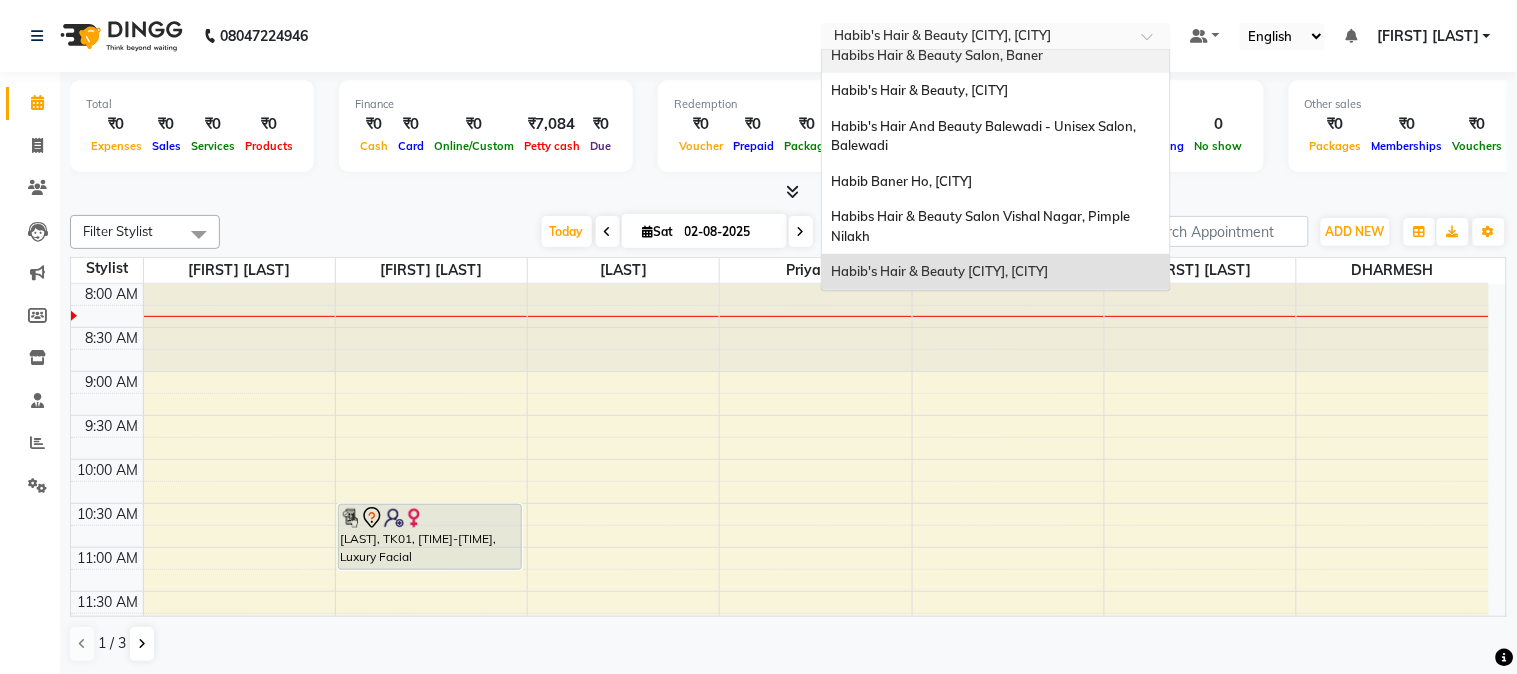 click on "Habibs Hair & Beauty Salon, Baner" at bounding box center (996, 56) 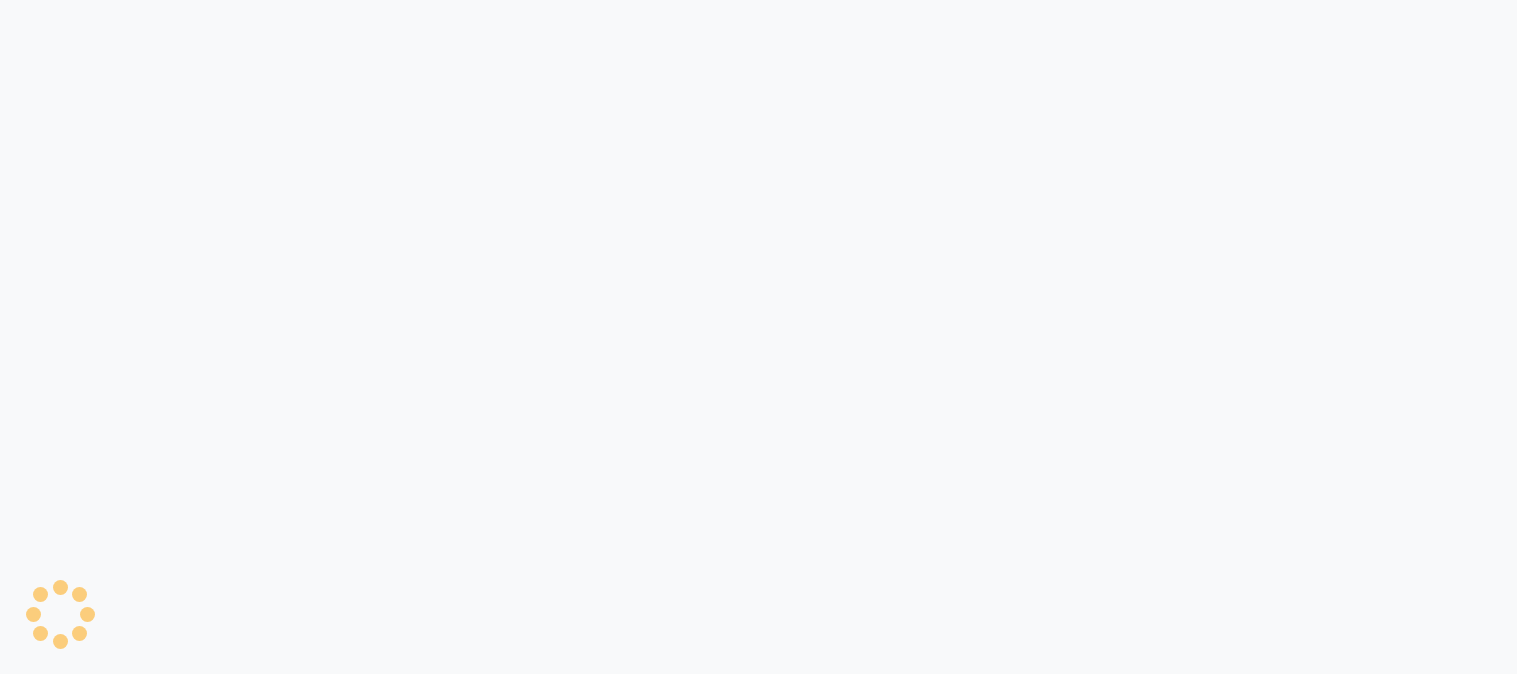 scroll, scrollTop: 0, scrollLeft: 0, axis: both 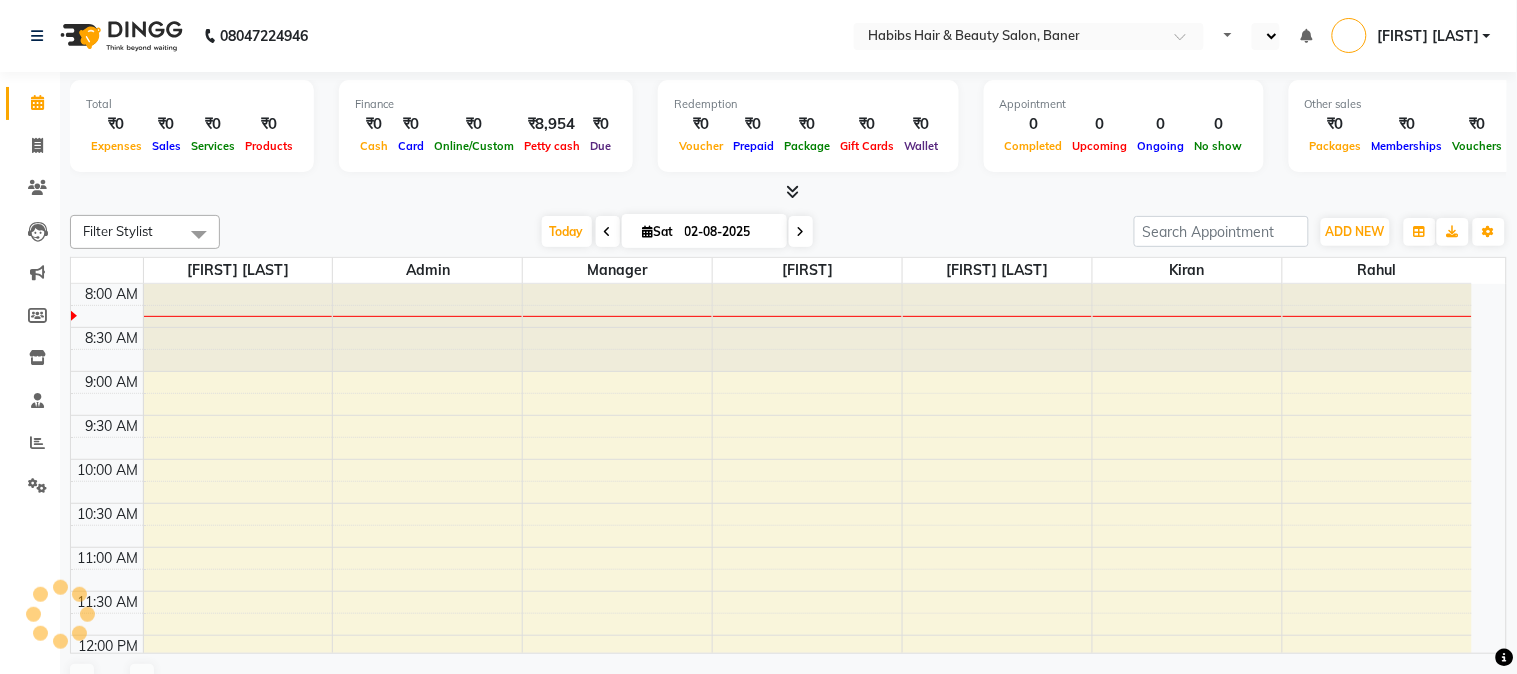 select on "en" 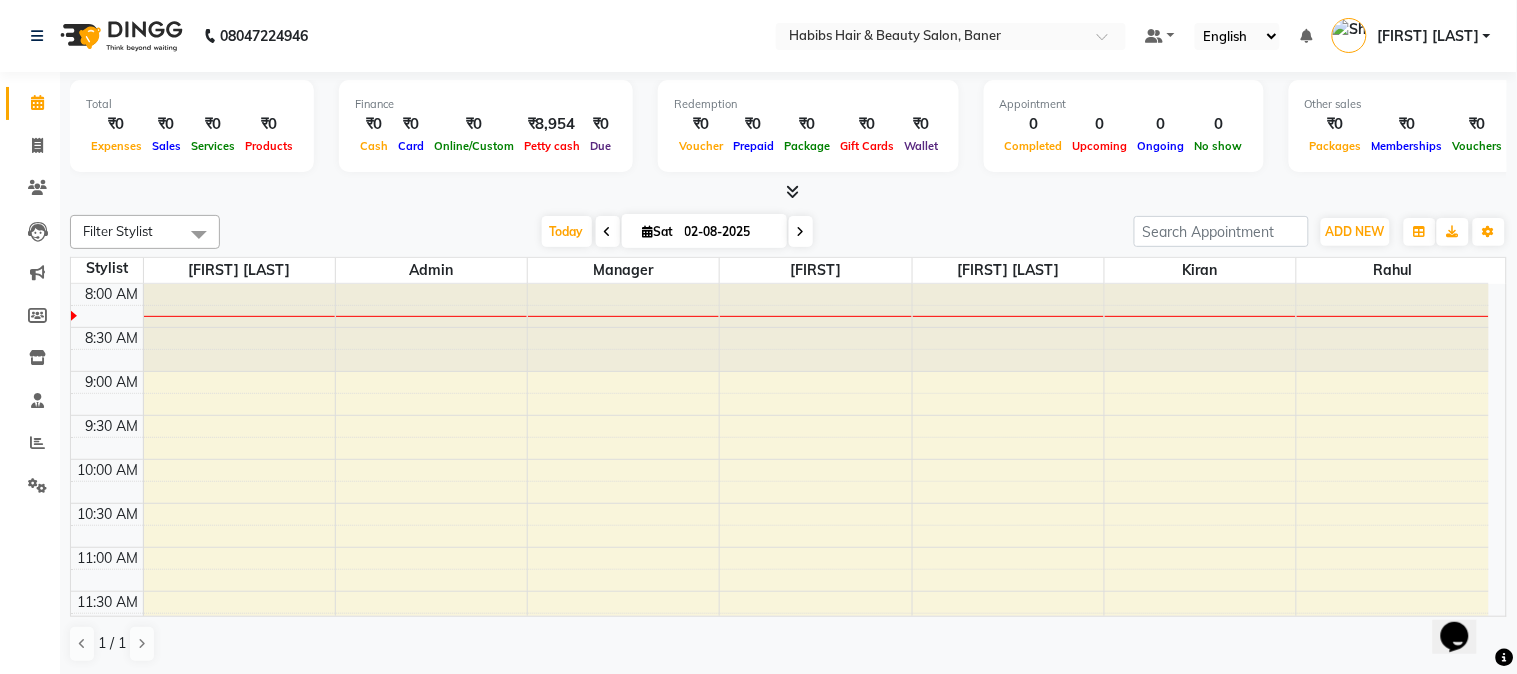 scroll, scrollTop: 0, scrollLeft: 0, axis: both 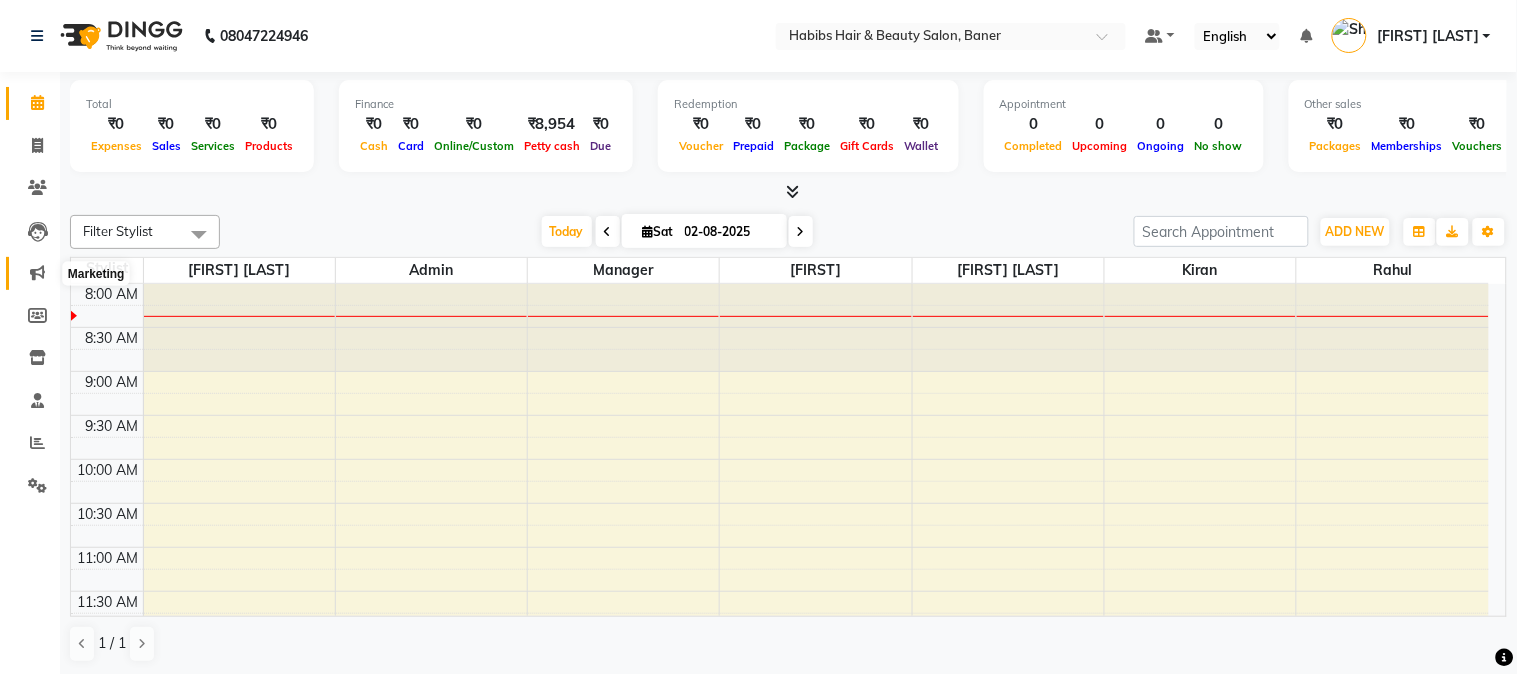 click 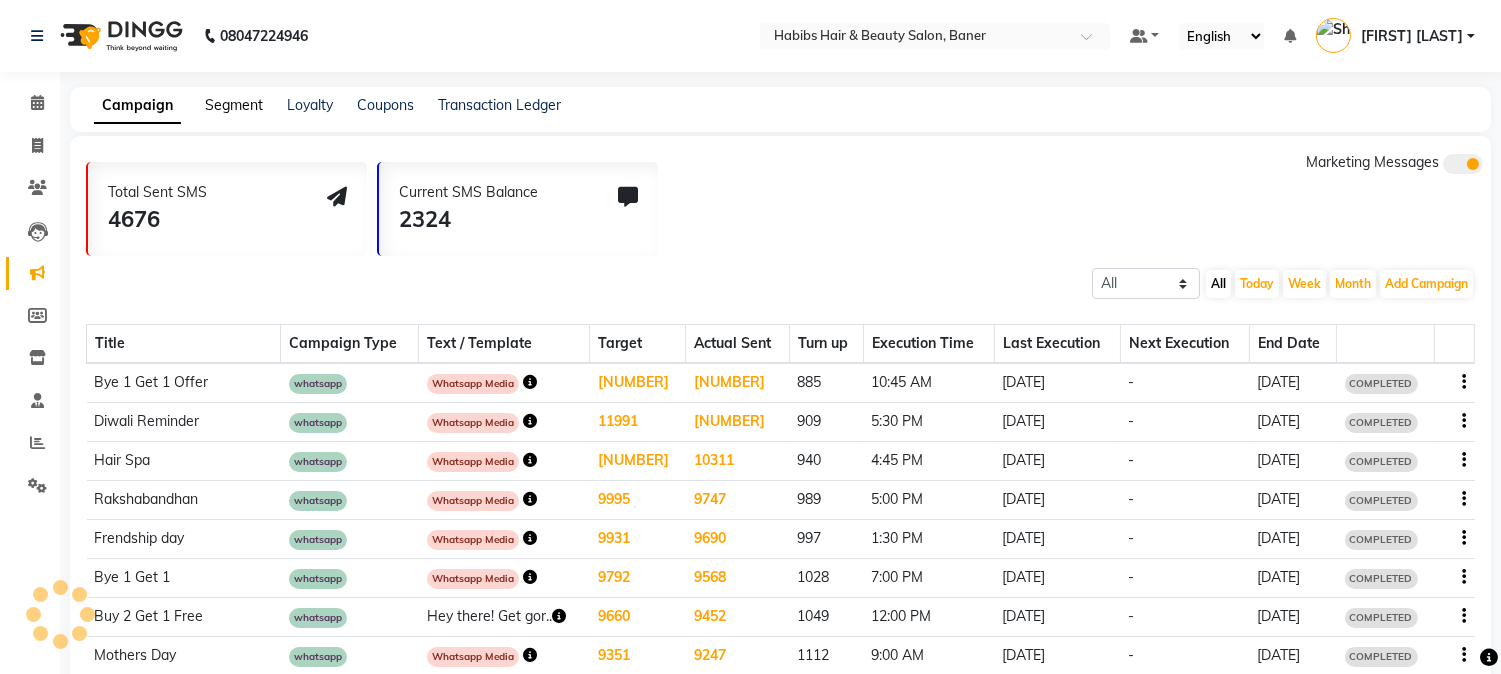 click on "Segment" 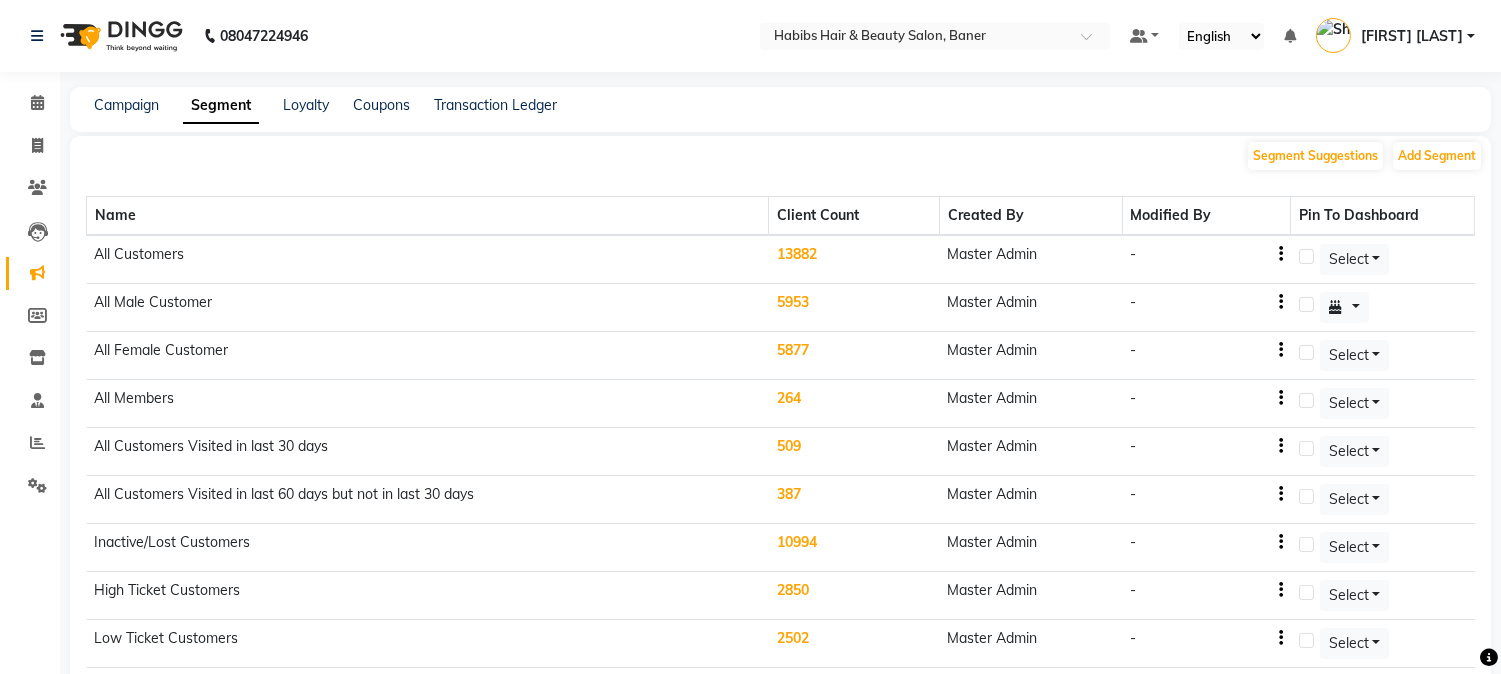 click on "13882" 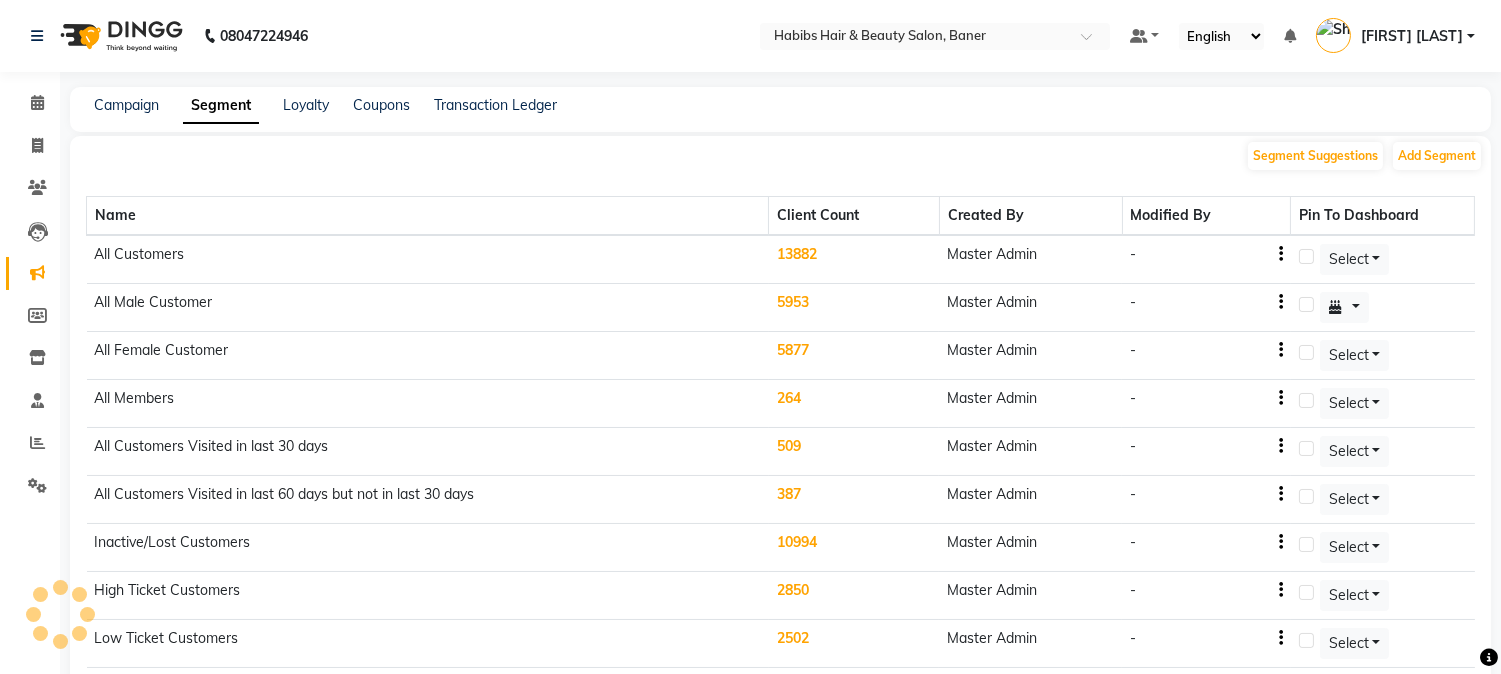 click on "13882" 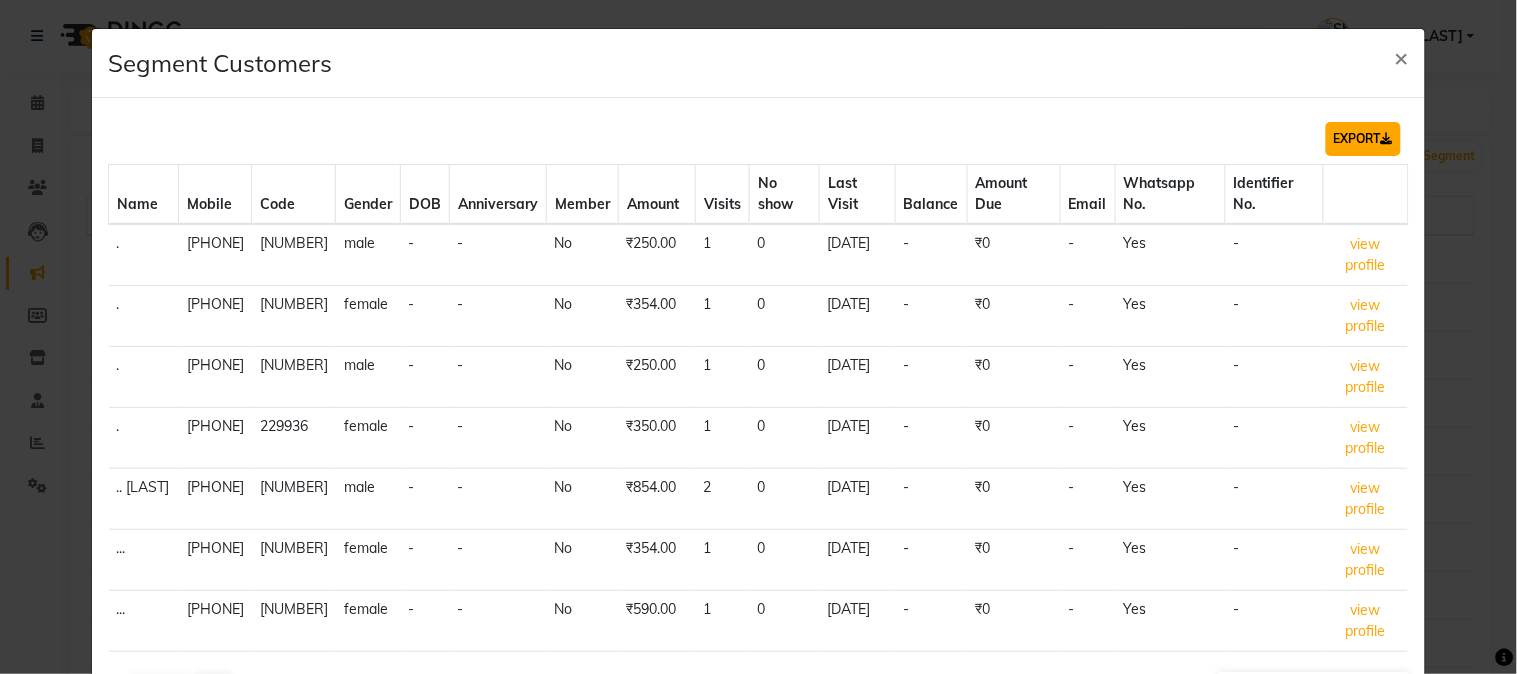 click on "EXPORT" 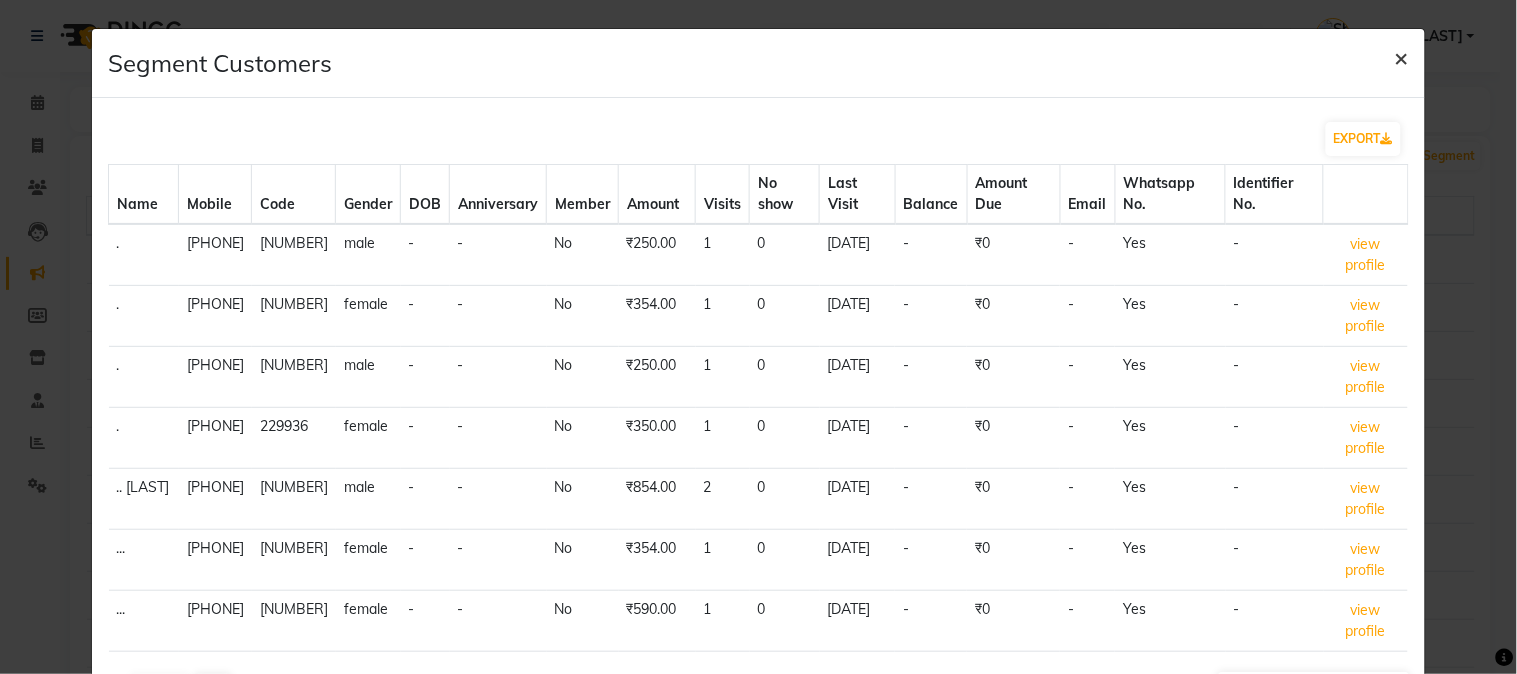 click on "×" 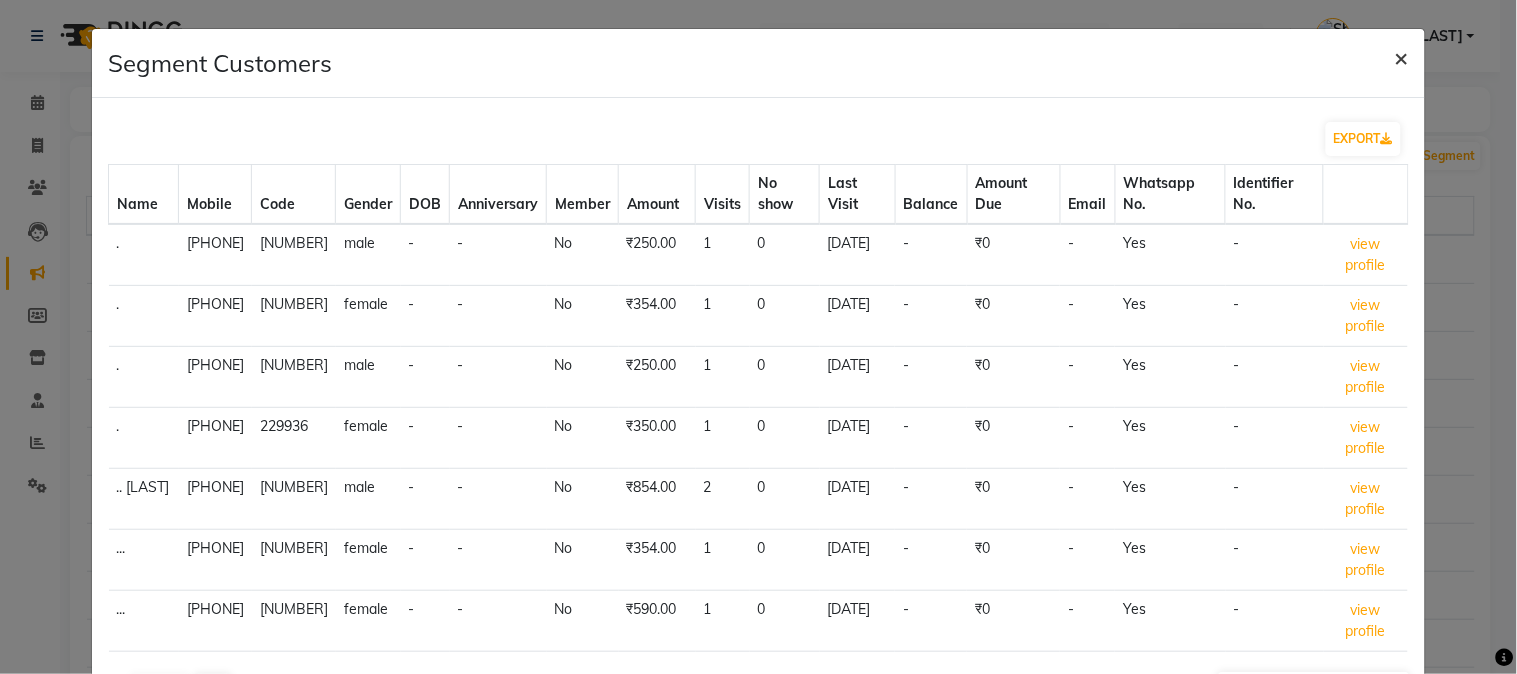 click on "×" 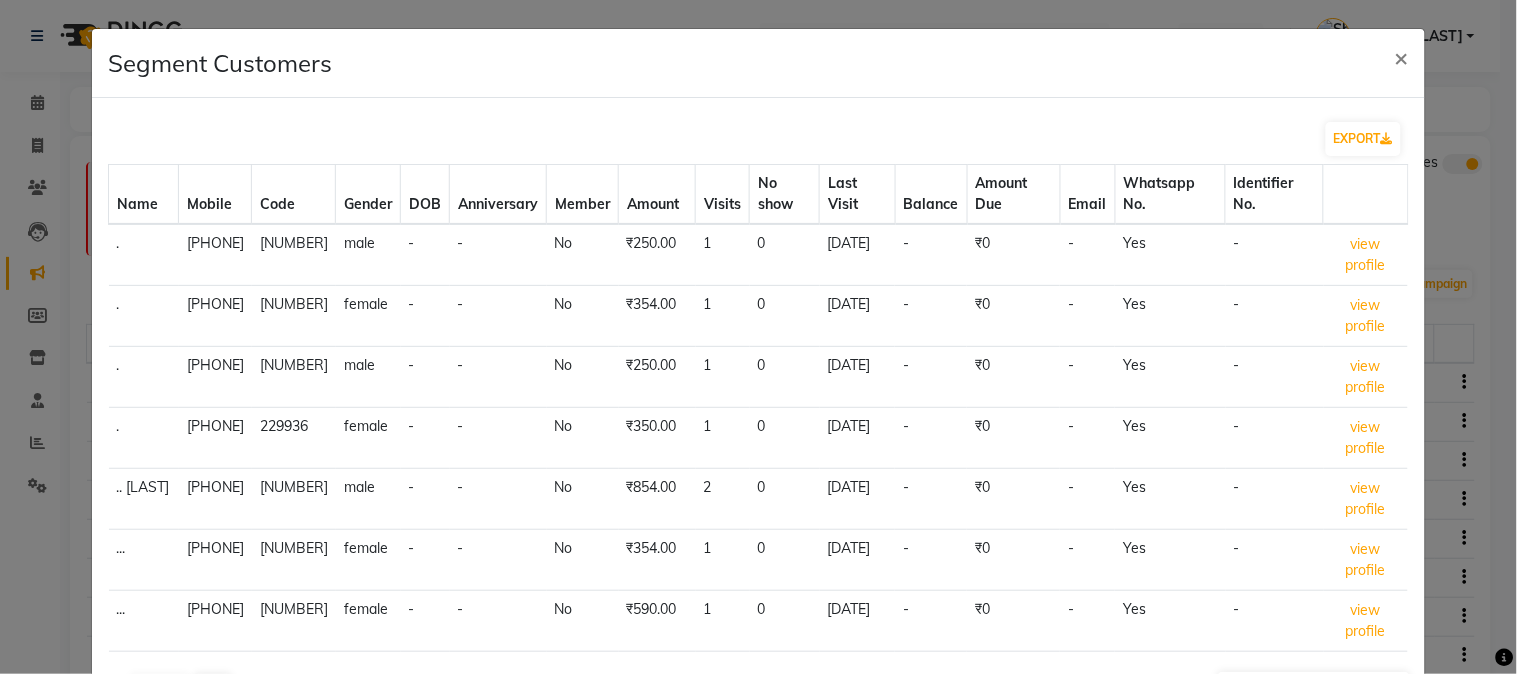click on "Segment Customers × EXPORT Name Mobile Code Gender DOB Anniversary Member Amount Visits No show Last Visit Balance Amount Due Email Whatsapp No. Identifier No. .  8805083089 229761 male - - No ₹250.00 1 0 07-04-2022  -   ₹0   -   Yes   -  view profile  .  9822537872 233601 female - - No ₹354.00 1 0 07-04-2022  -   ₹0   -   Yes   -  view profile  .  9293993338 229929 male - - No ₹250.00 1 0 05-06-2022  -   ₹0   -   Yes   -  view profile  .  9850822289 229936 female - - No ₹350.00 1 0 07-06-2022  -   ₹0   -   Yes   -  view profile  .. Bhalerao 8007772582 229692 male - - No ₹854.00 2 0 12-02-2021  -   ₹0   -   Yes   -  view profile  ...  7420913475 229266 female - - No ₹354.00 1 0 28-10-2021  -   ₹0   -   Yes   -  view profile  ...  8380086648 231719 female - - No ₹590.00 1 0 03-11-2021  -   ₹0   -   Yes   -  view profile  ... TALKA 9370097662 235496 female - - No ₹225.00 1 0 25-02-2022  -   ₹0   -   Yes   -  view profile  .....  8509198660 231760 male - - No ₹2,596.00 1 0  -" 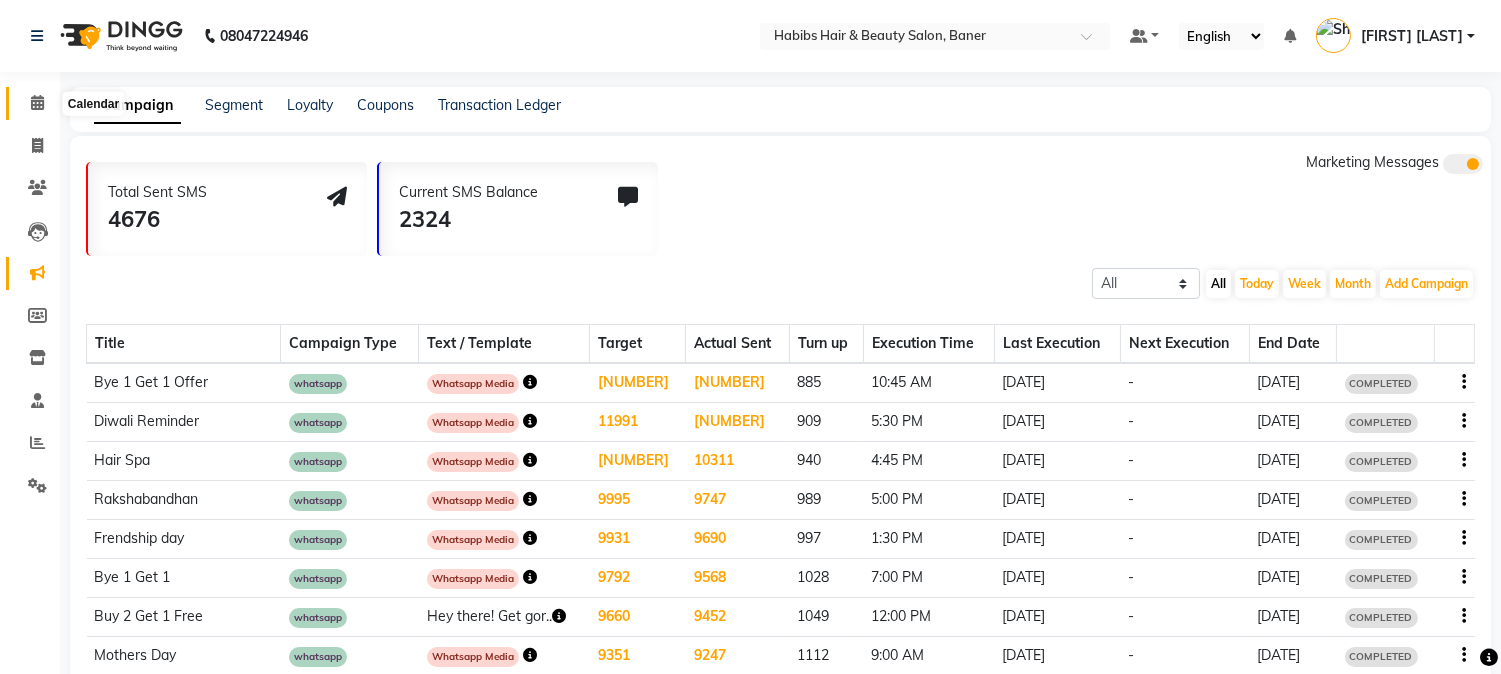 click 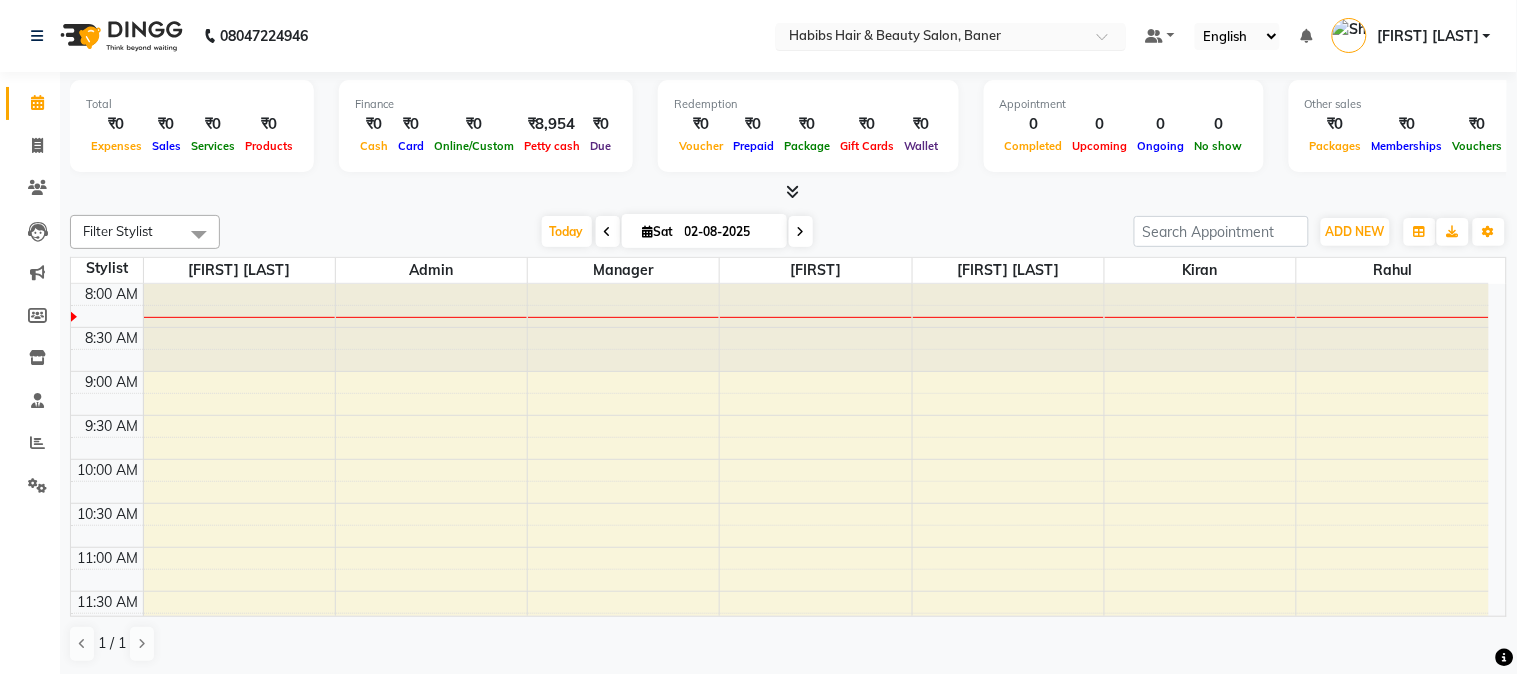 click at bounding box center [1109, 42] 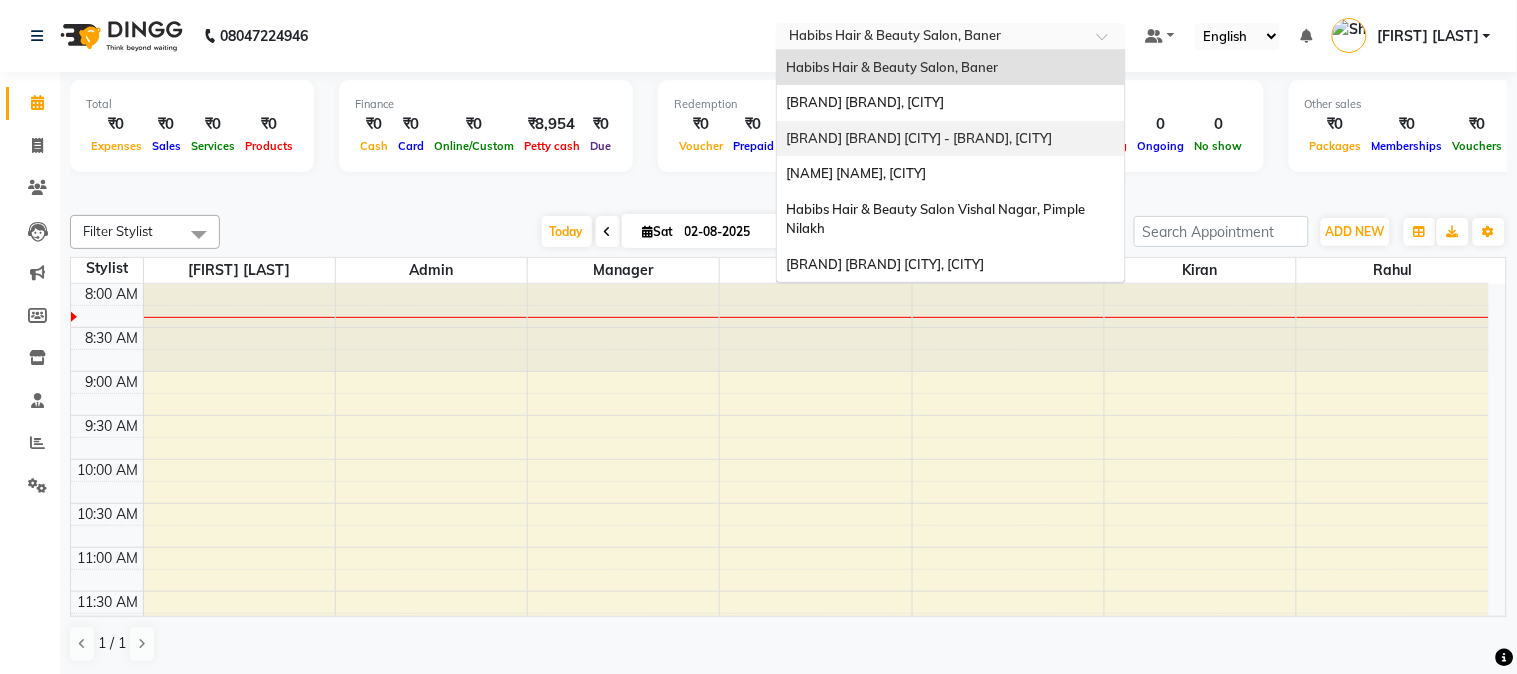 click on "Habibs Hair And Beauty Balewadi - Unisex Salon, Balewadi" at bounding box center (920, 138) 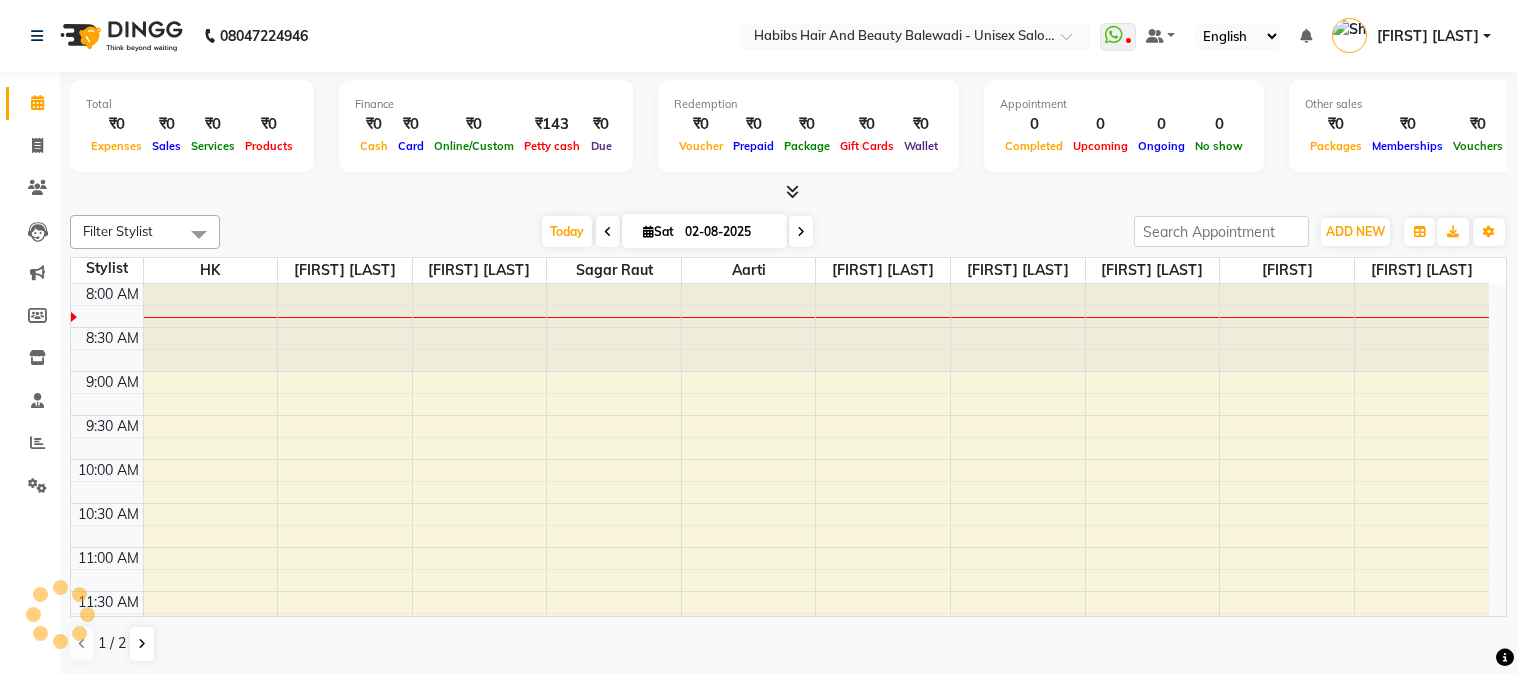 scroll, scrollTop: 0, scrollLeft: 0, axis: both 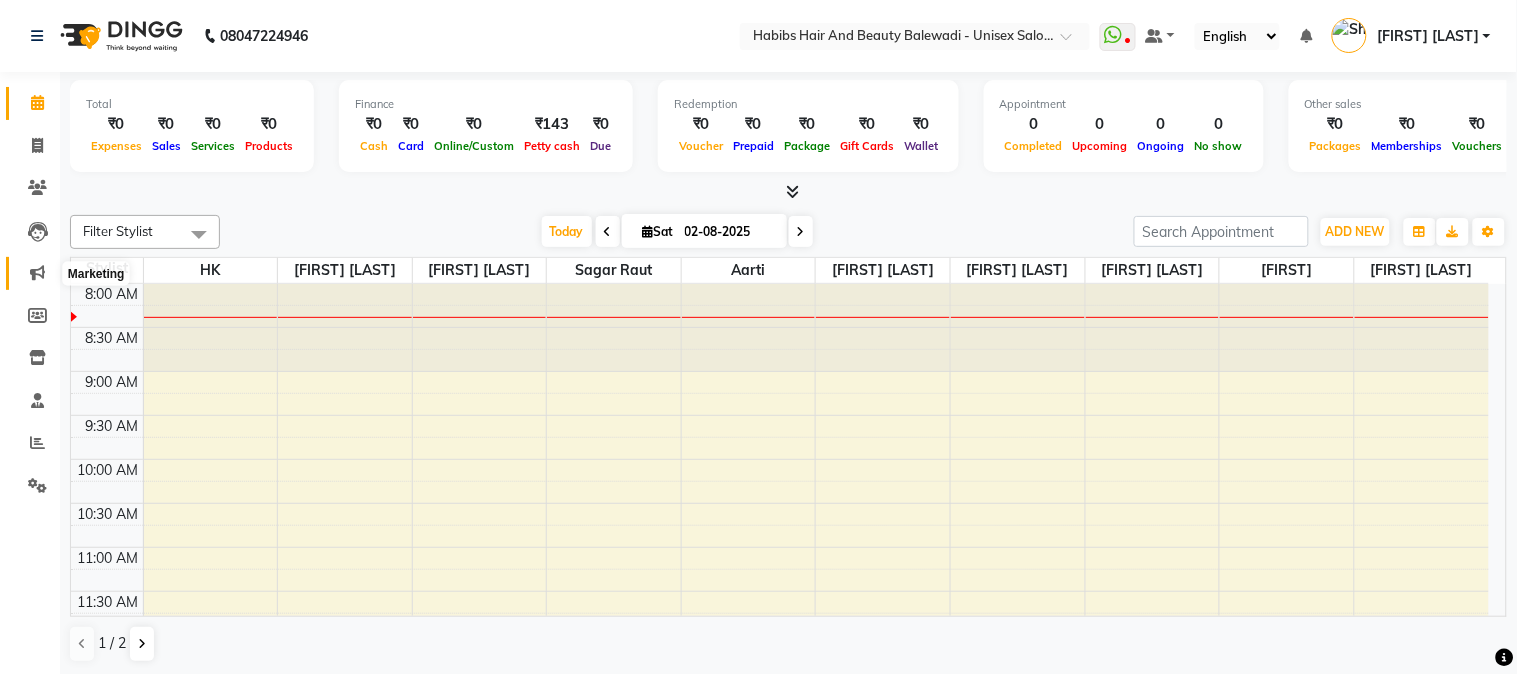click 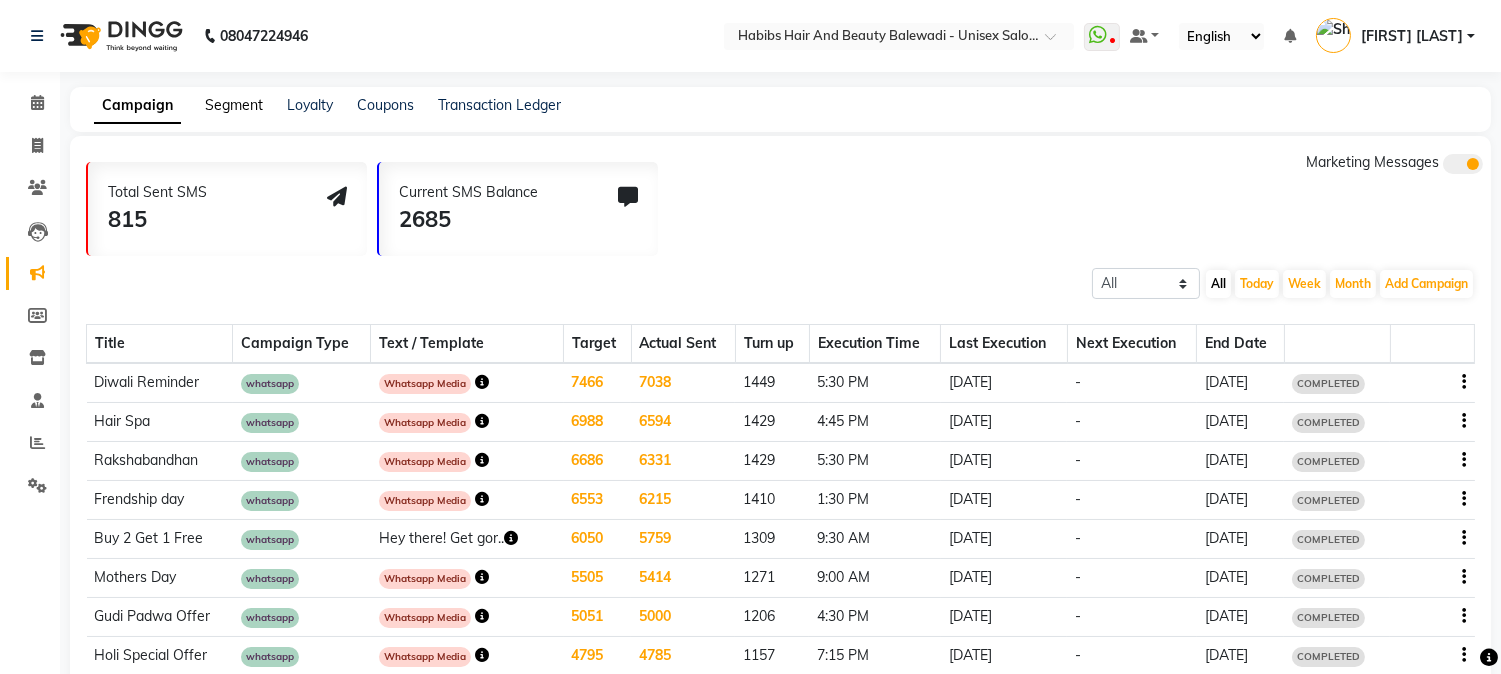 click on "Segment" 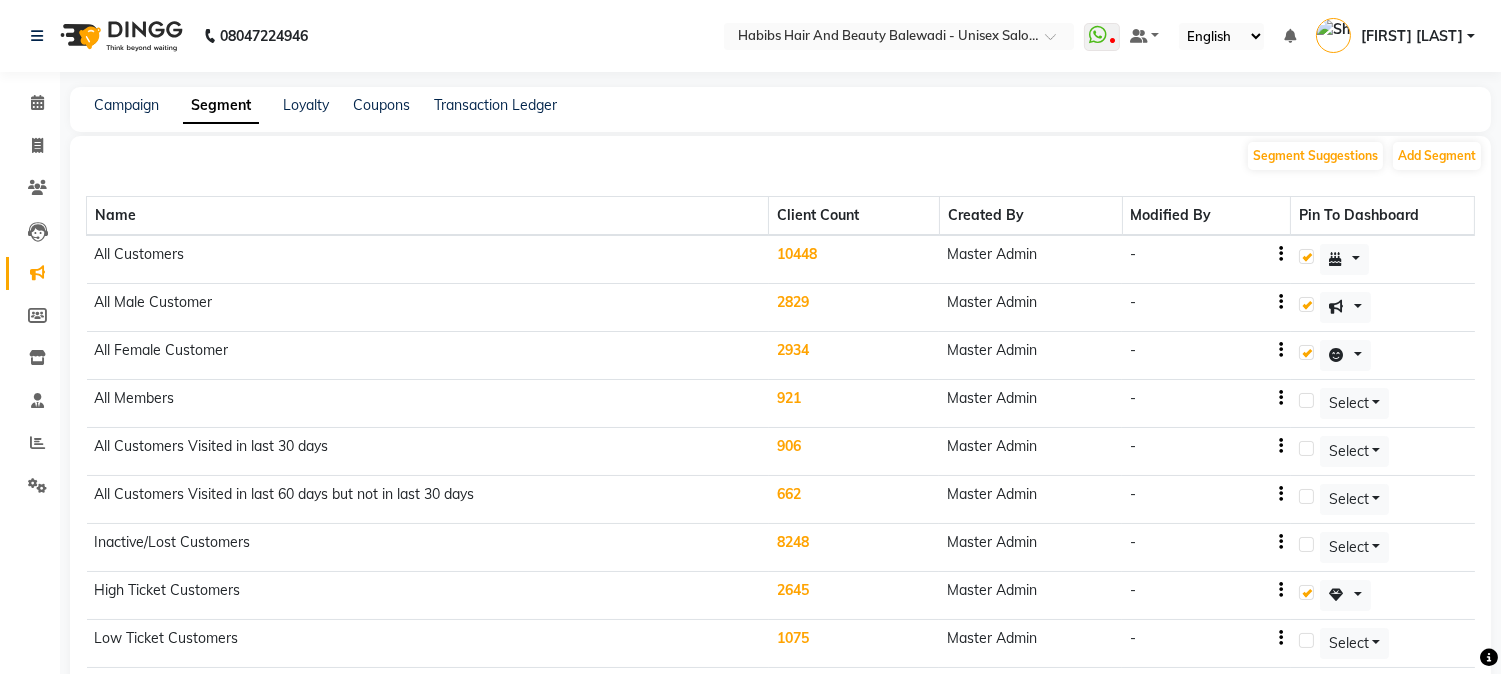 click on "10448" 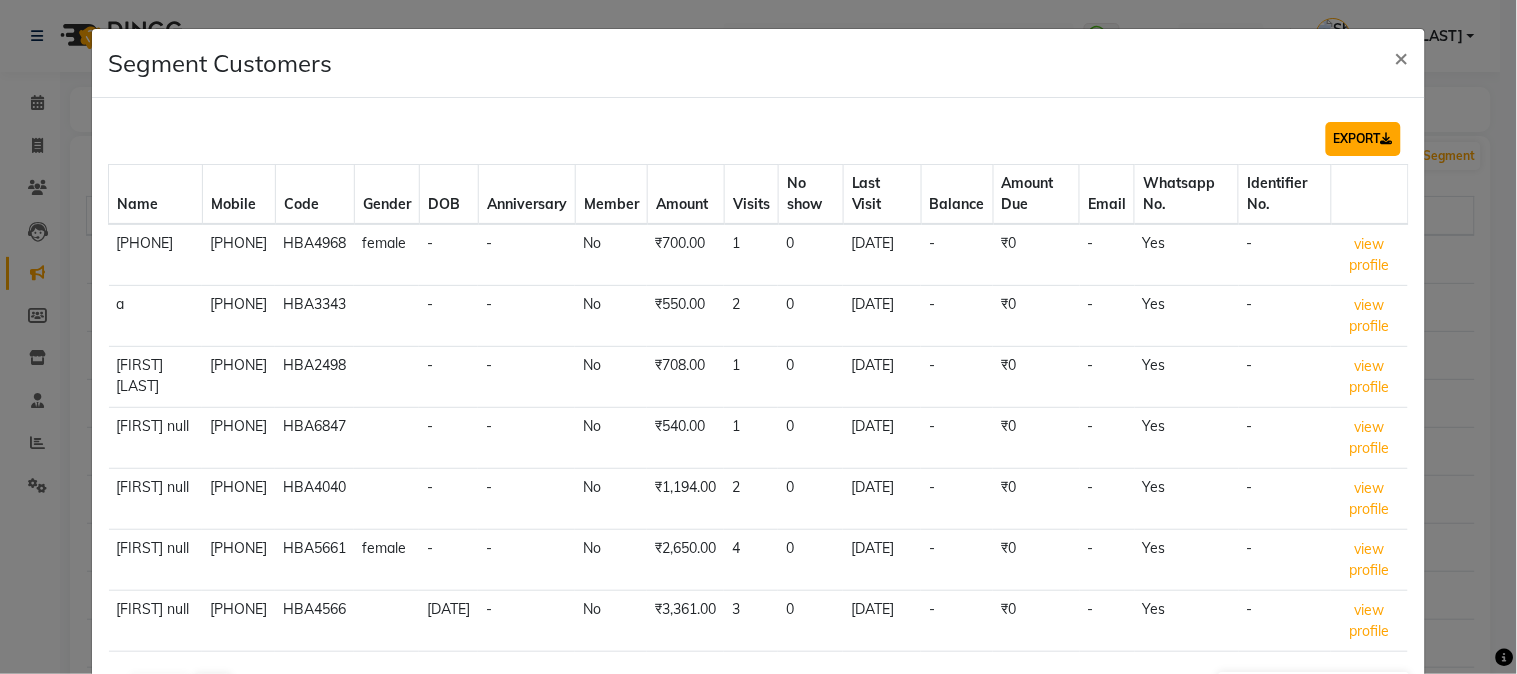 click on "EXPORT" 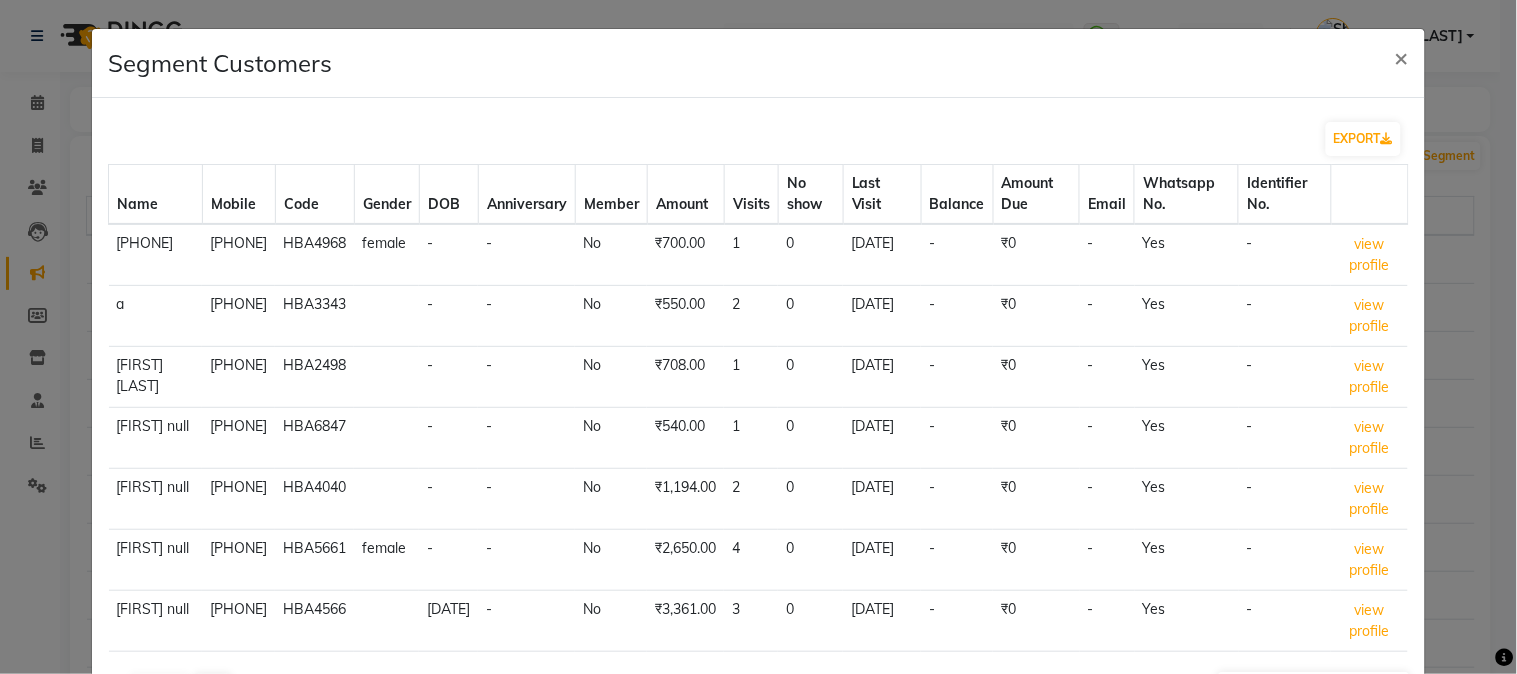 click on "Segment Customers ×" 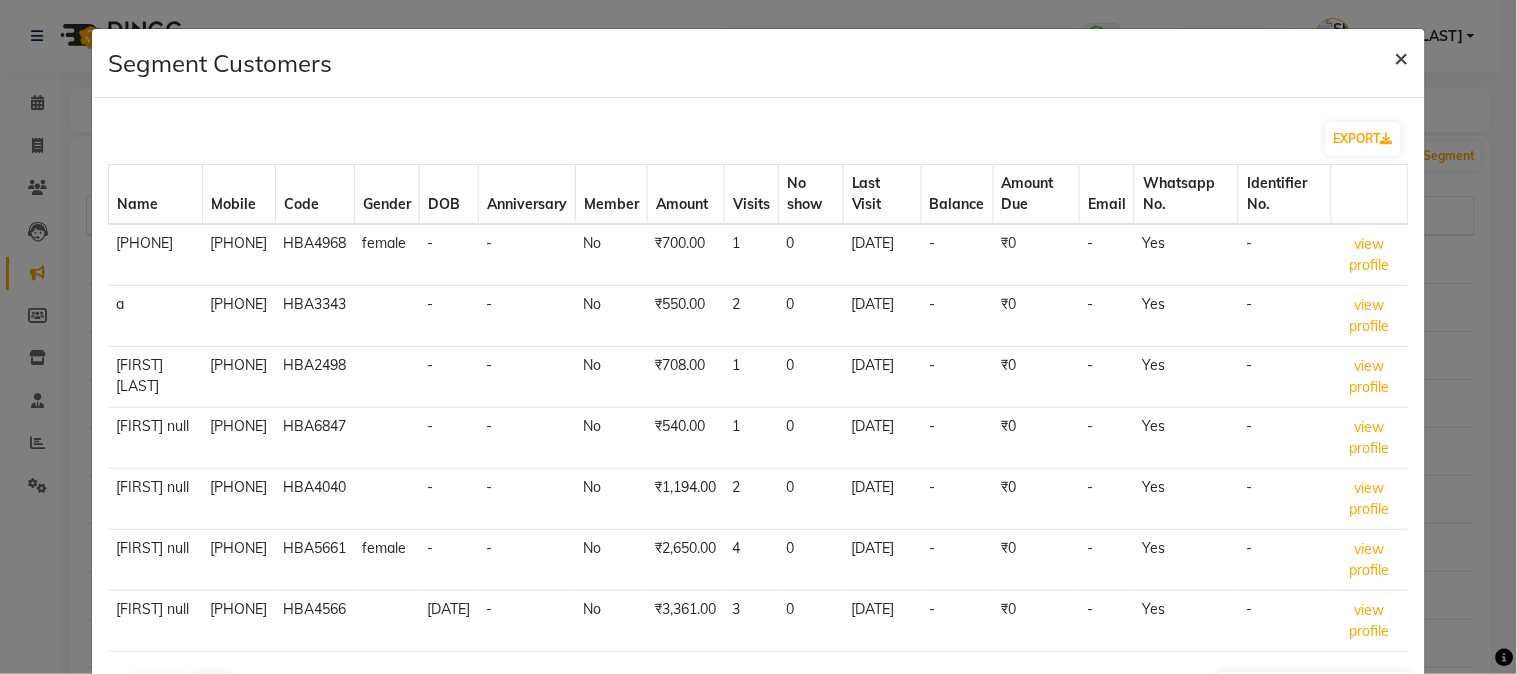 click on "×" 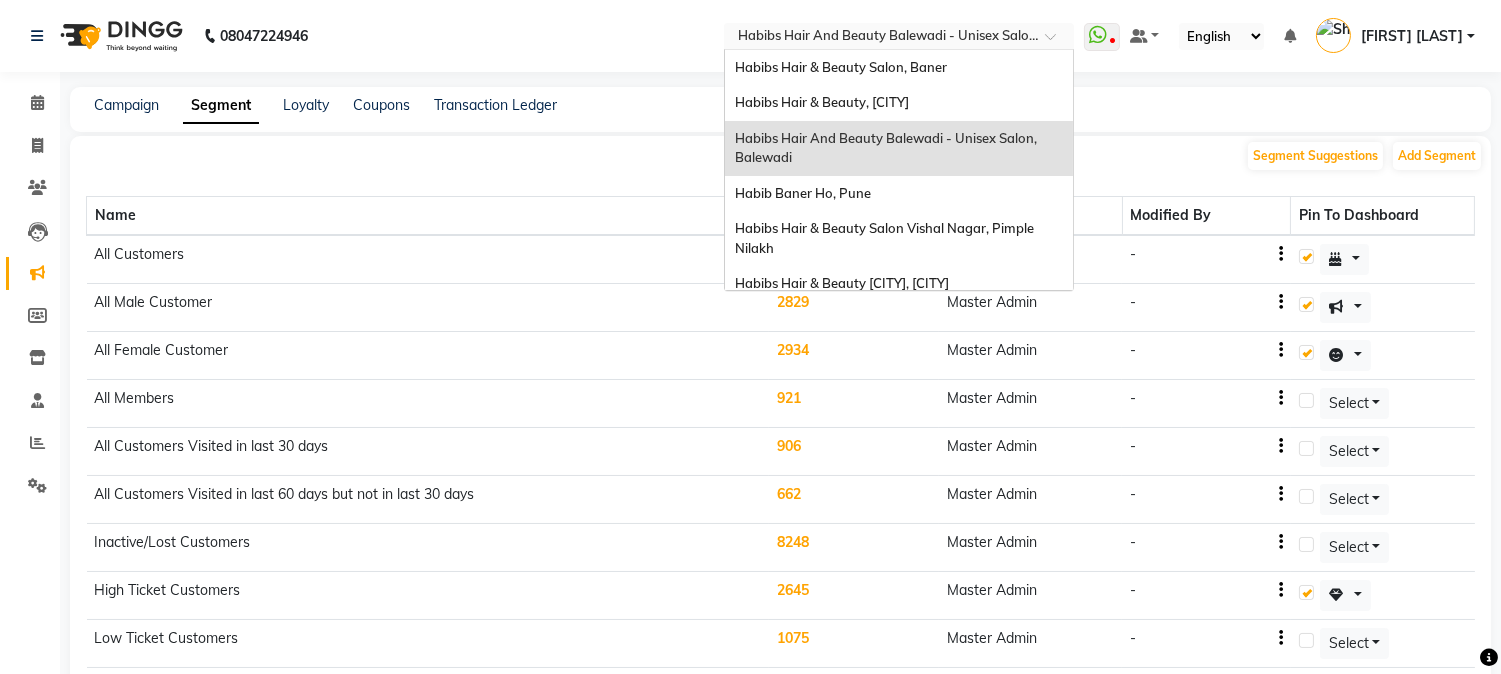click at bounding box center (1057, 42) 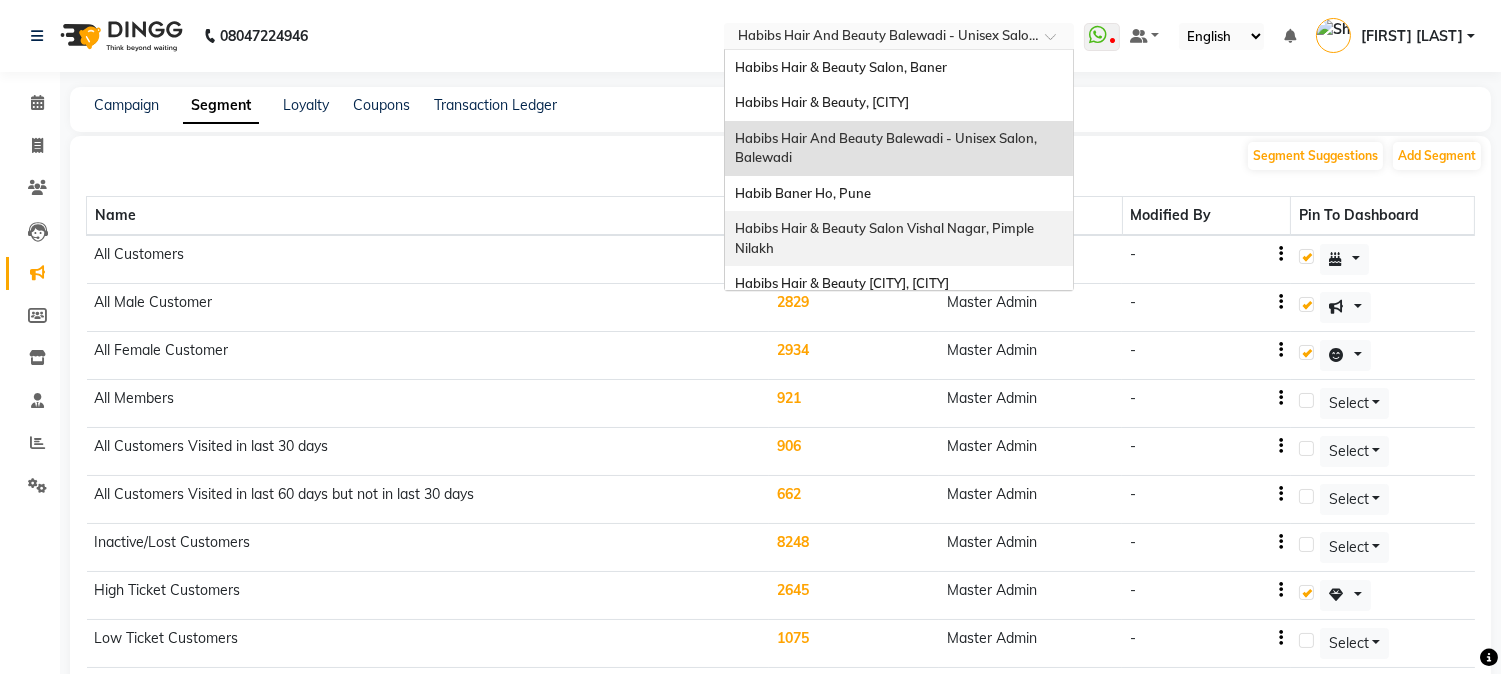 click on "Habibs Hair & Beauty Salon Vishal Nagar, Pimple Nilakh" at bounding box center [886, 238] 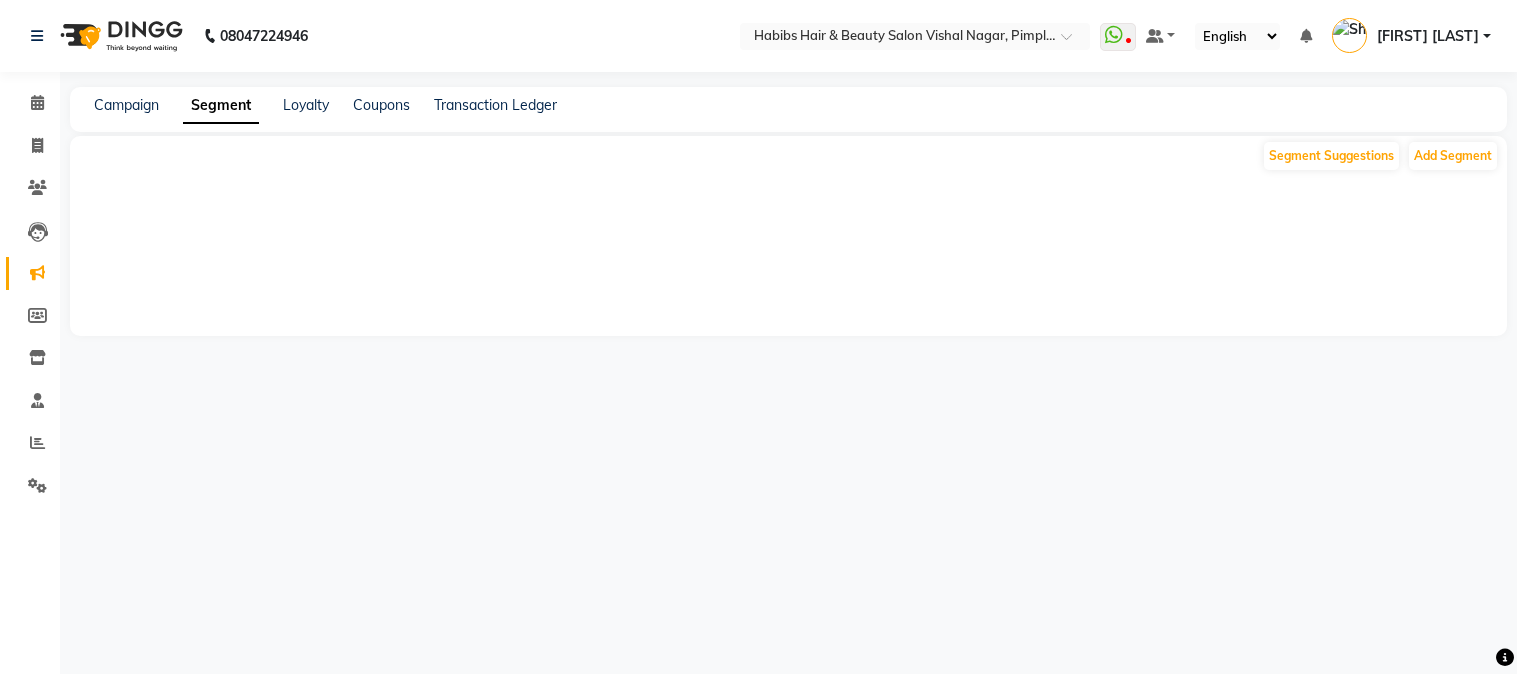 scroll, scrollTop: 0, scrollLeft: 0, axis: both 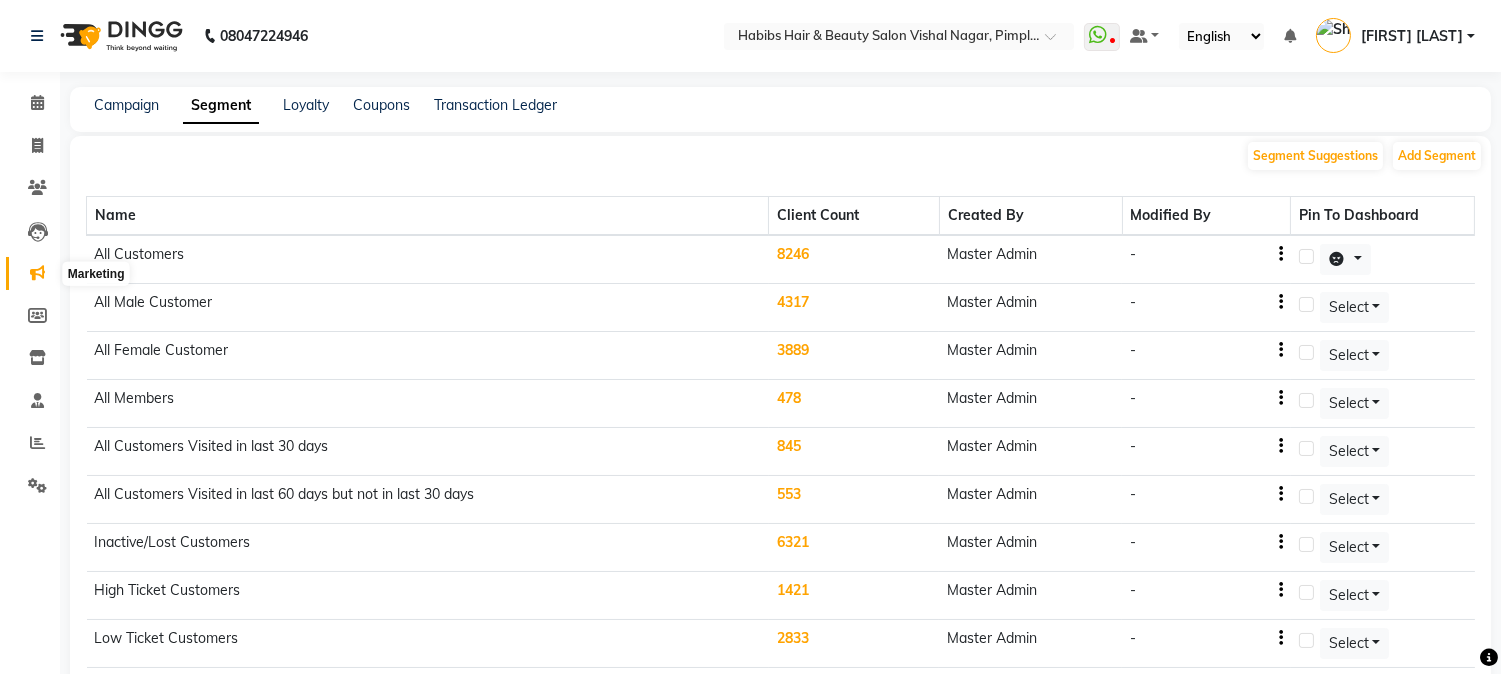 click 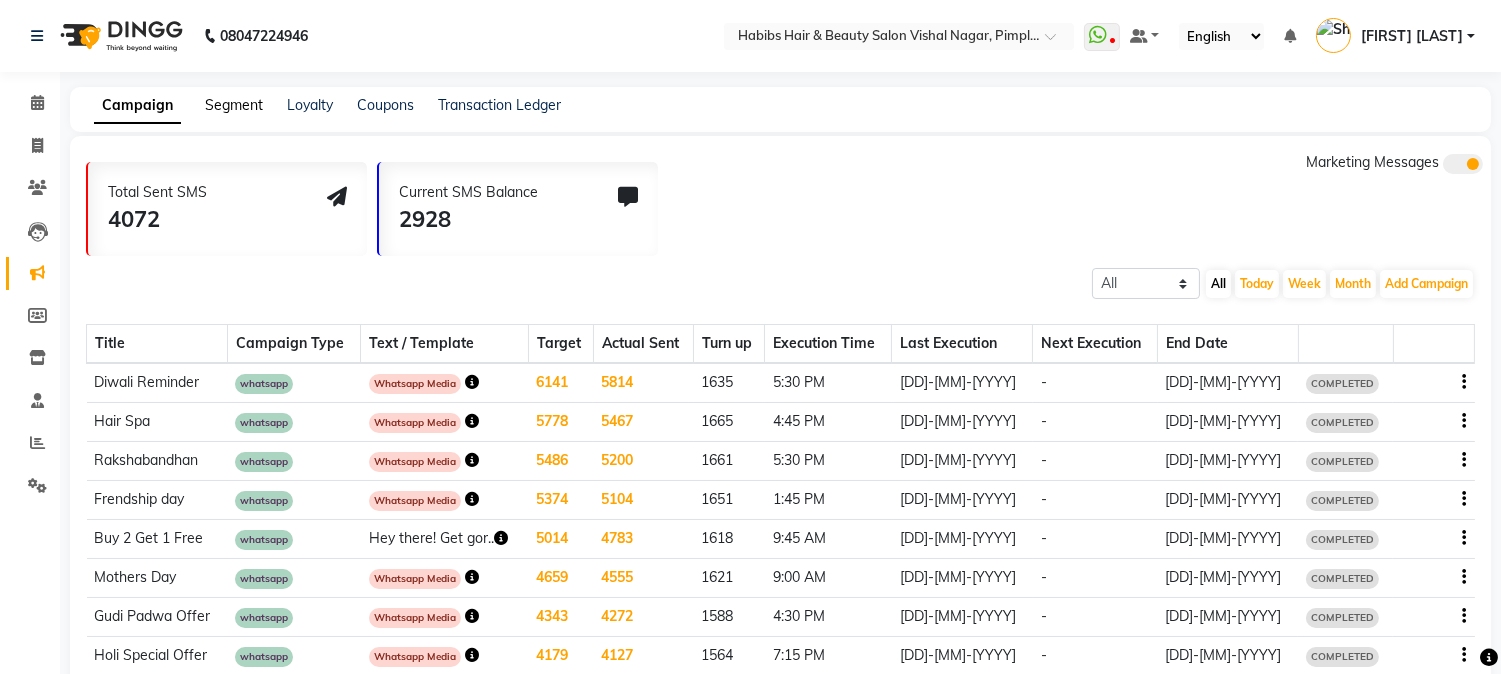 click on "Segment" 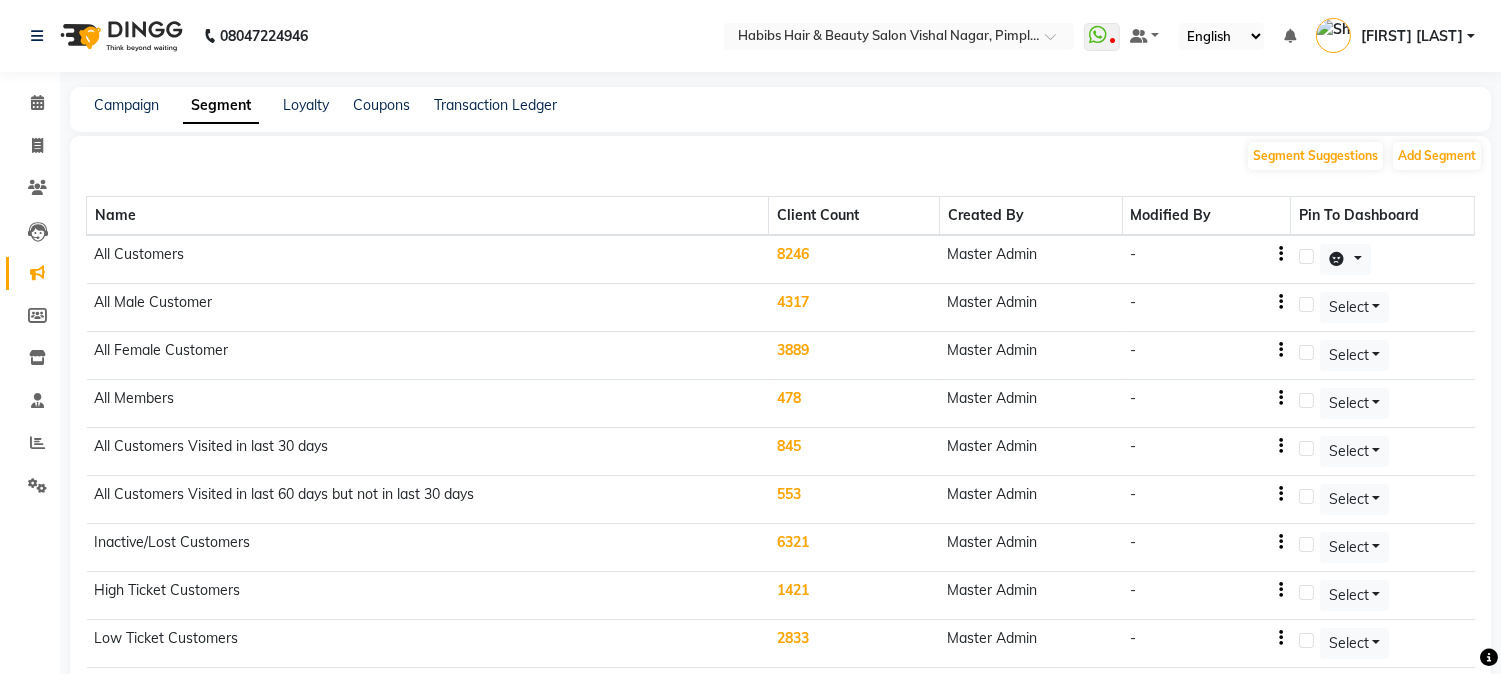 click on "8246" 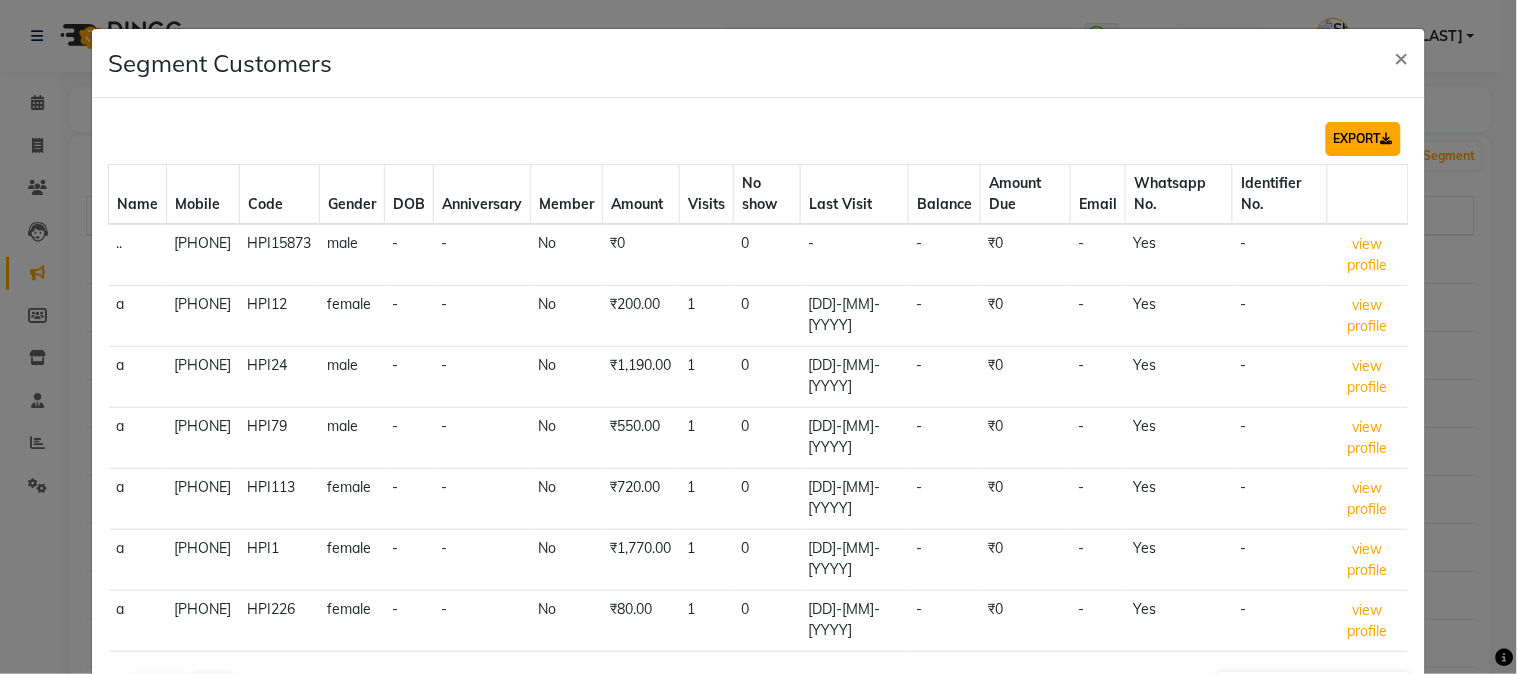 click on "EXPORT" 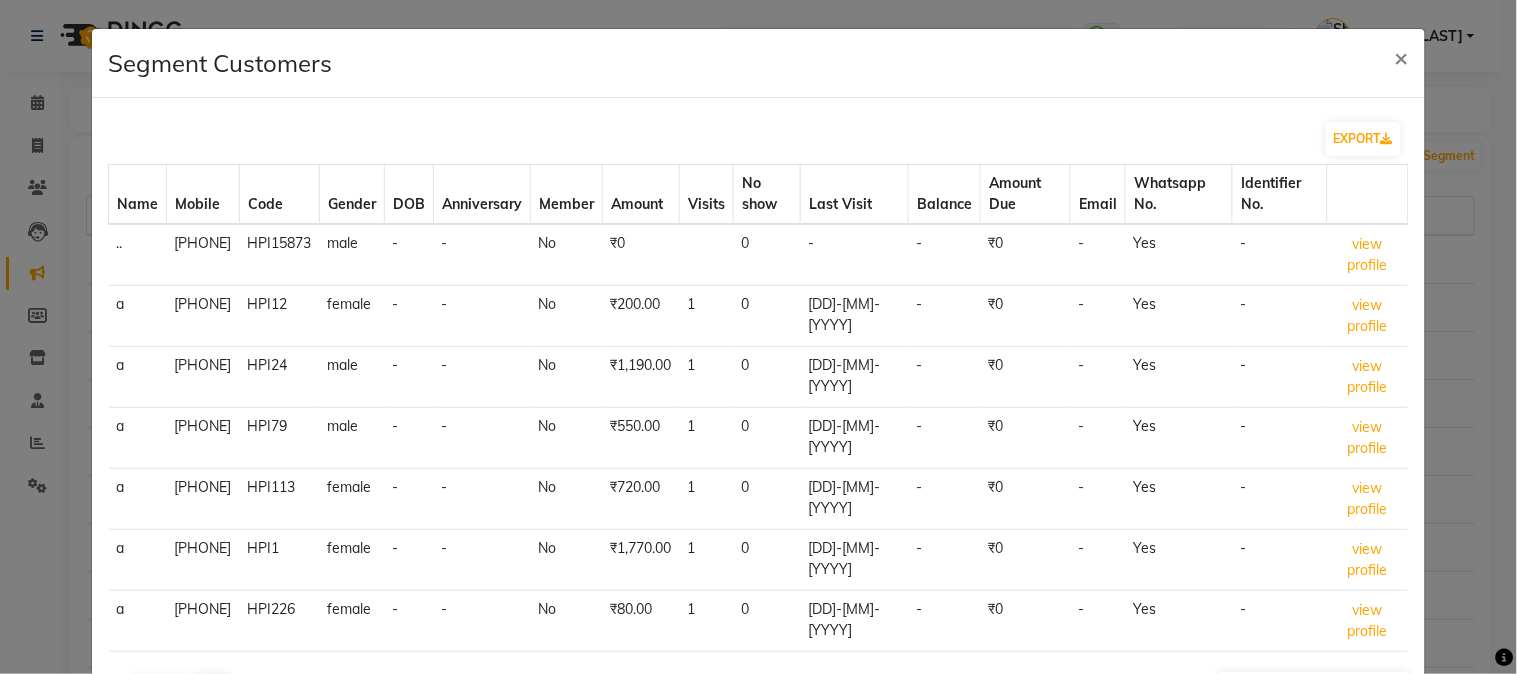 click on "EXPORT" 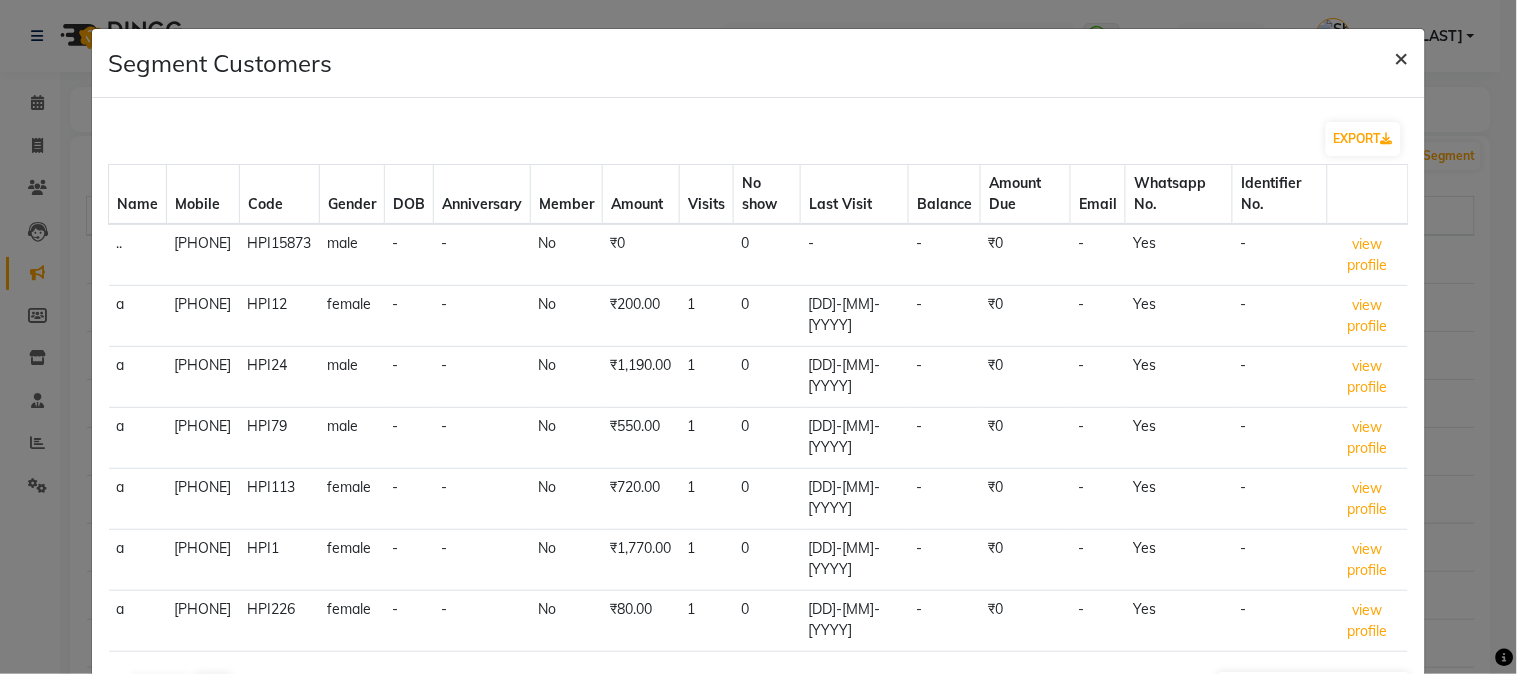 click on "×" 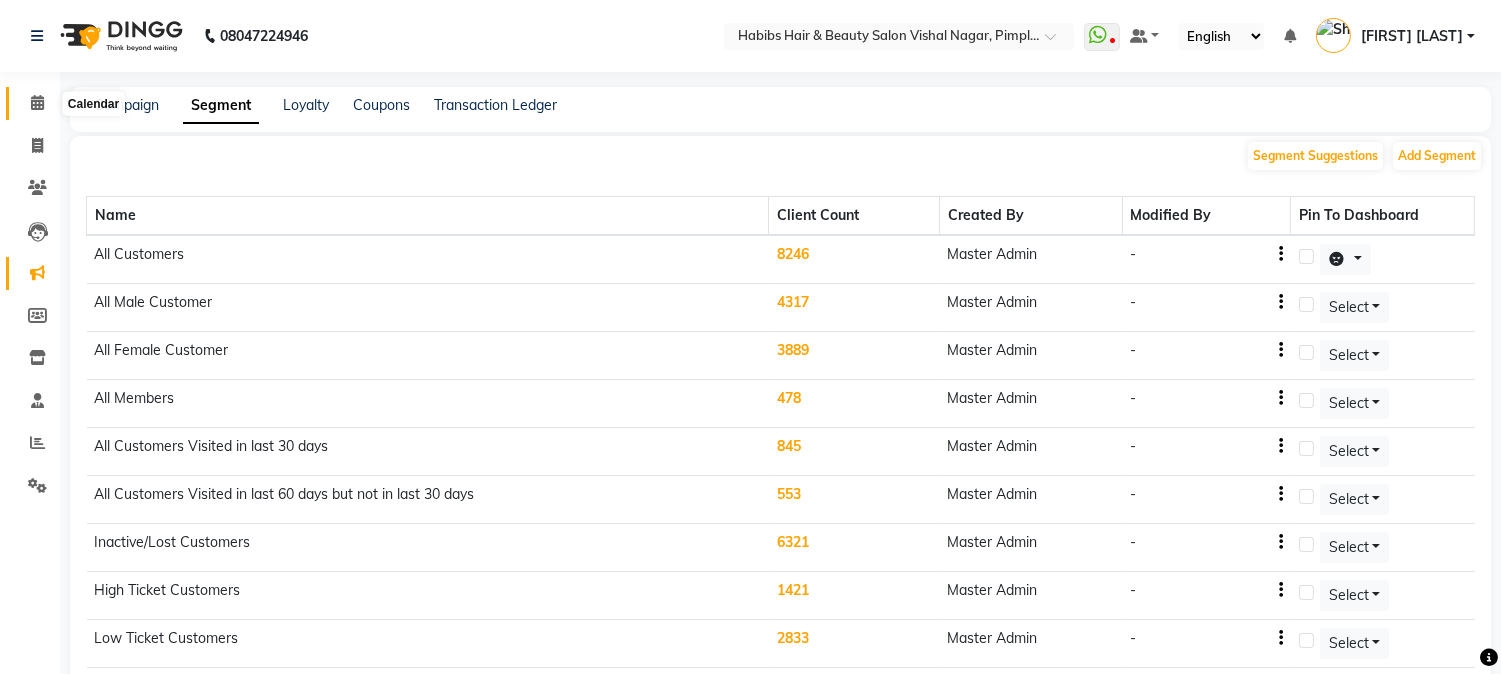 click 